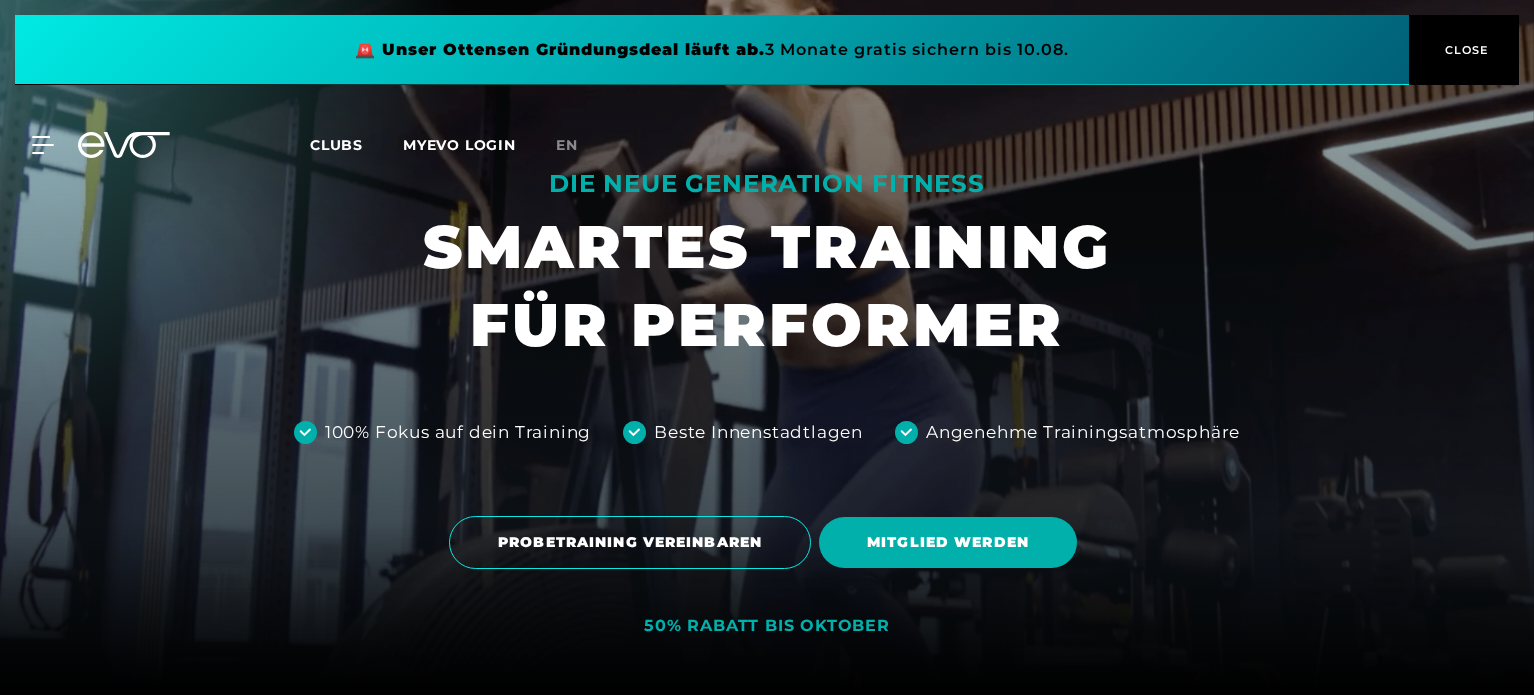 scroll, scrollTop: 0, scrollLeft: 0, axis: both 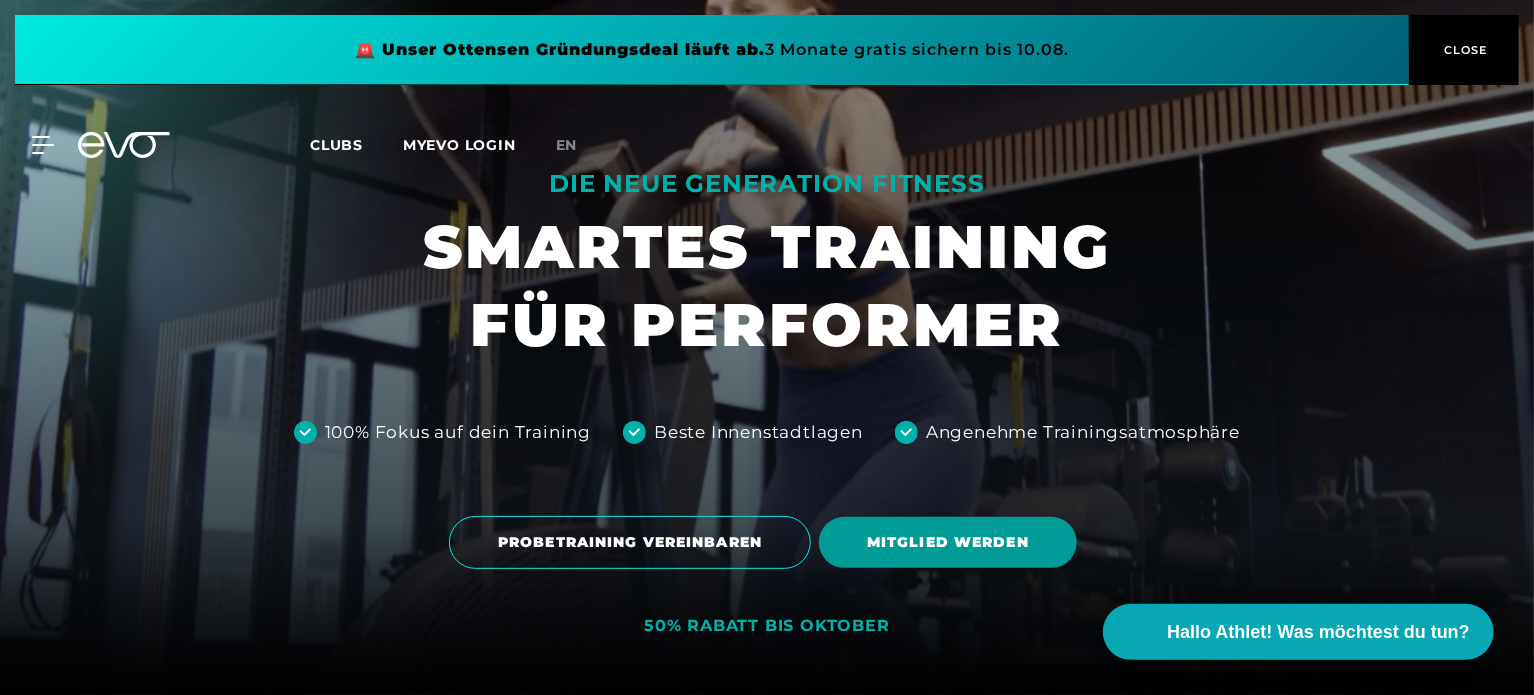 click on "MITGLIED WERDEN" at bounding box center (948, 542) 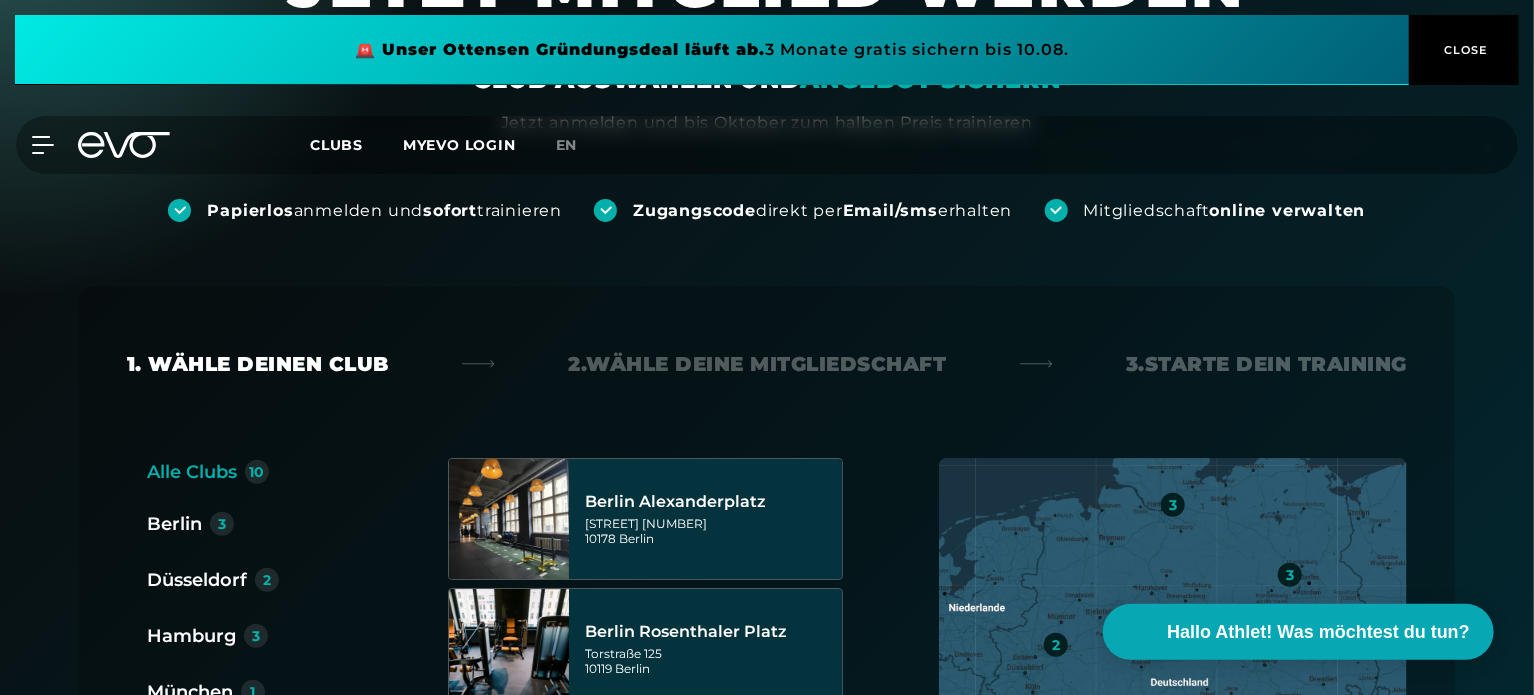 scroll, scrollTop: 302, scrollLeft: 0, axis: vertical 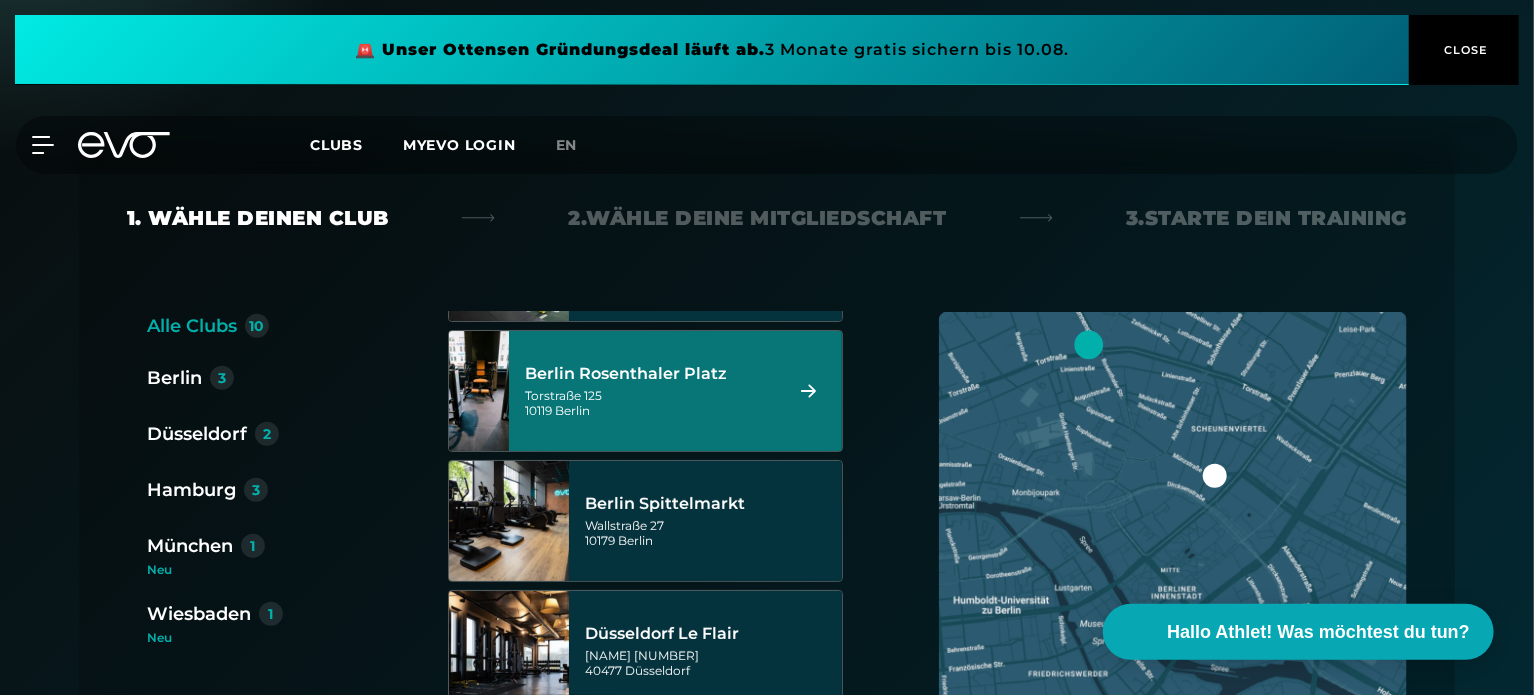 click on "Hamburg" at bounding box center [191, 490] 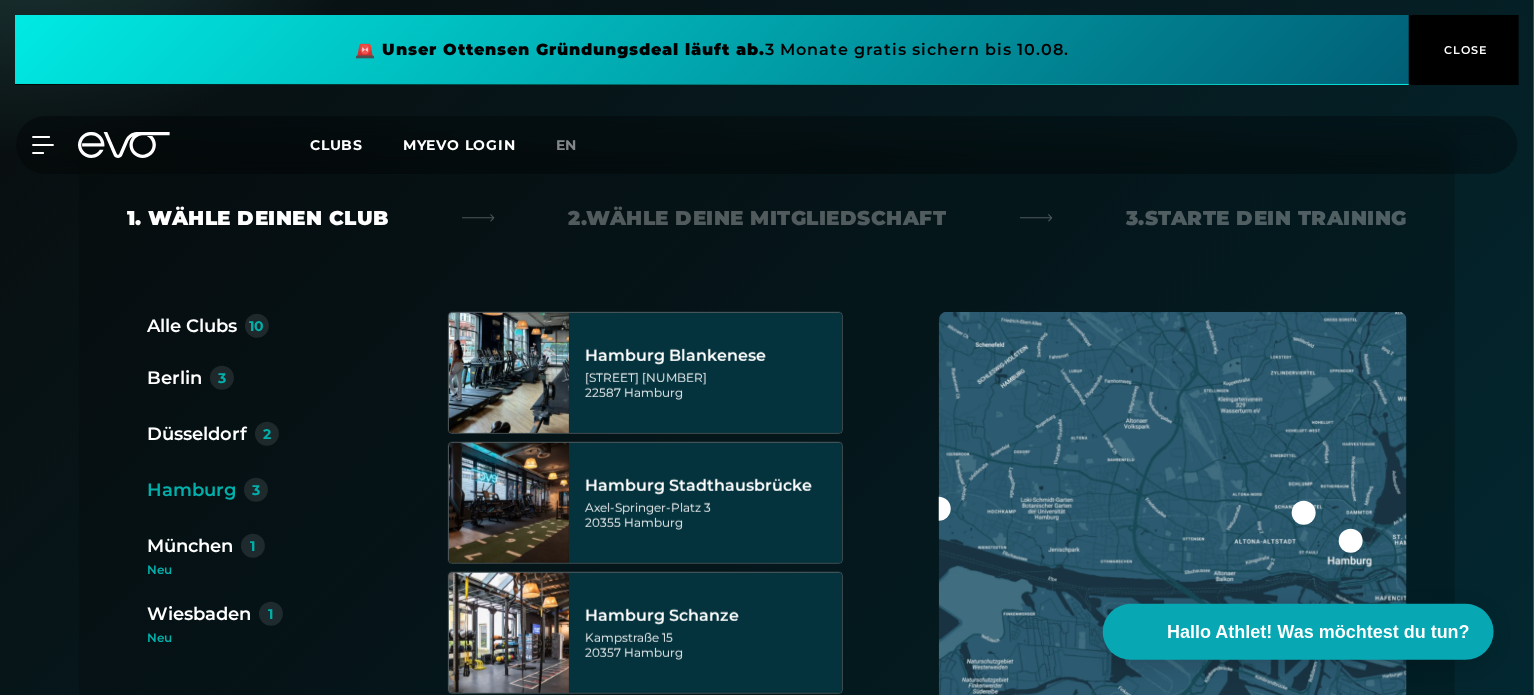 scroll, scrollTop: 0, scrollLeft: 0, axis: both 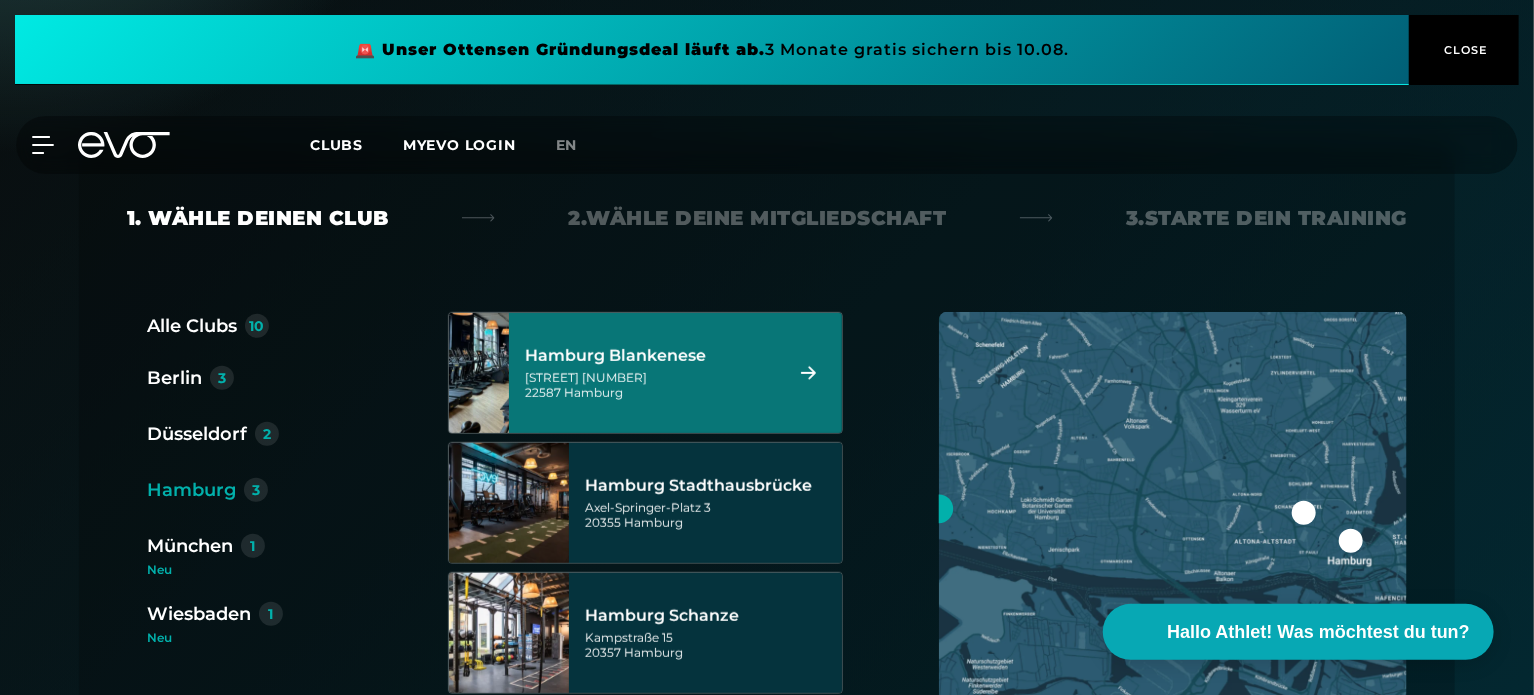 click on "Blankeneser Landstr. 2 22587   Hamburg" at bounding box center (650, 385) 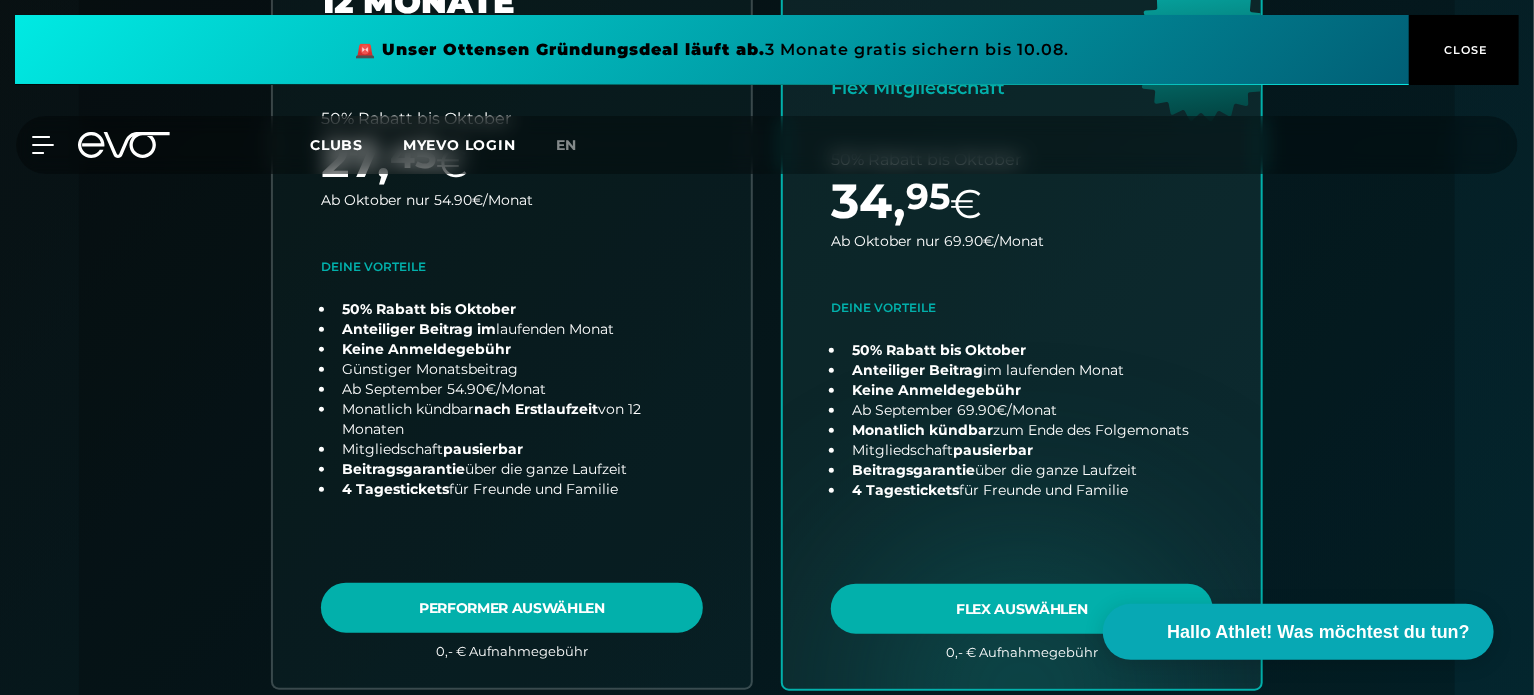 scroll, scrollTop: 833, scrollLeft: 0, axis: vertical 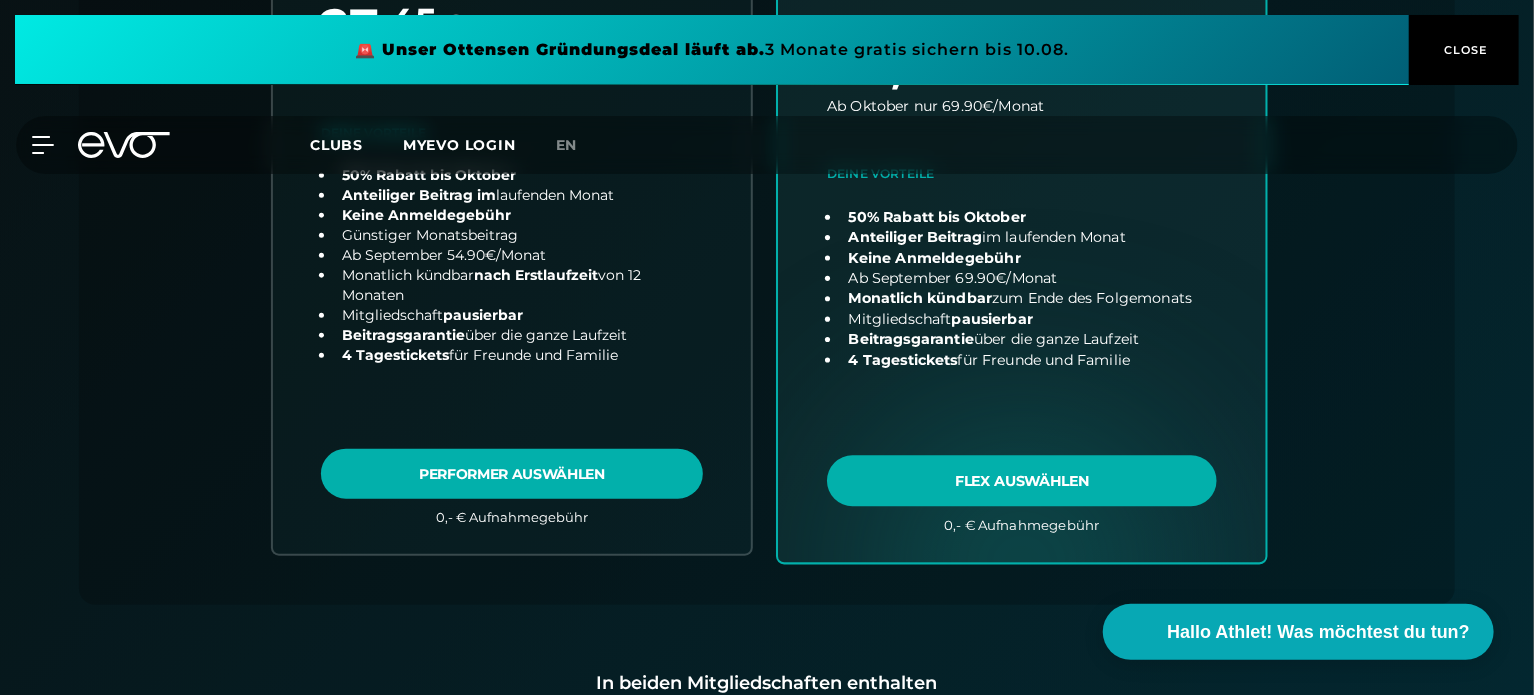click at bounding box center [1022, 168] 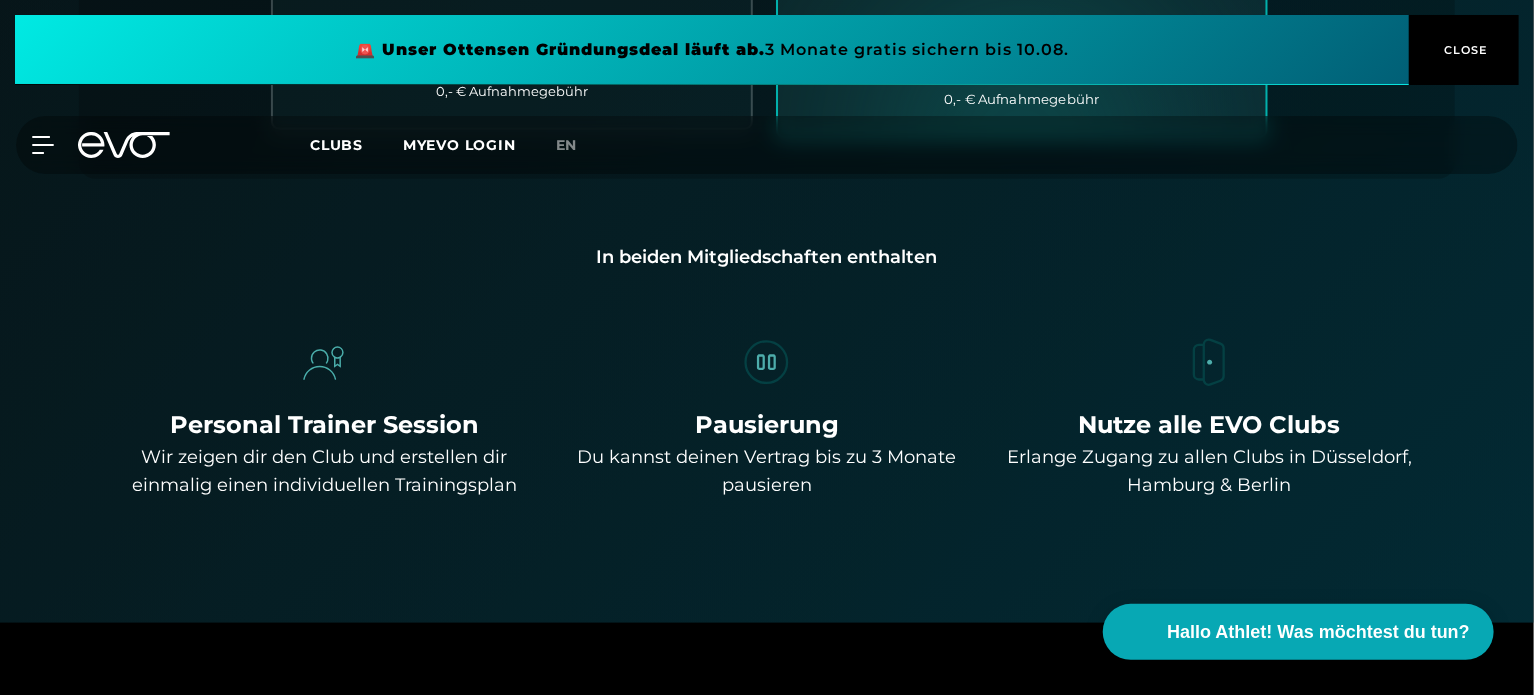 scroll, scrollTop: 1274, scrollLeft: 0, axis: vertical 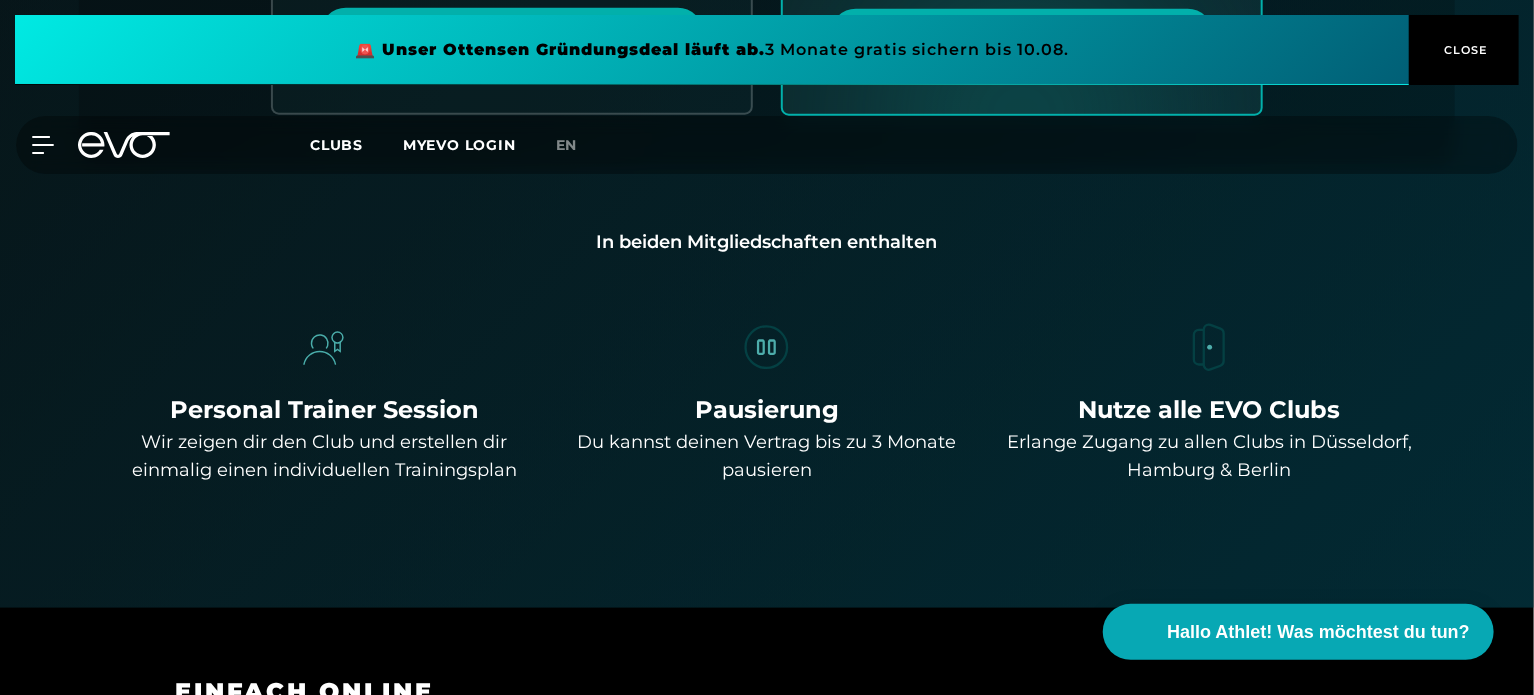 click on "Wir zeigen dir den Club und erstellen dir einmalig einen individuellen Trainingsplan" at bounding box center (324, 456) 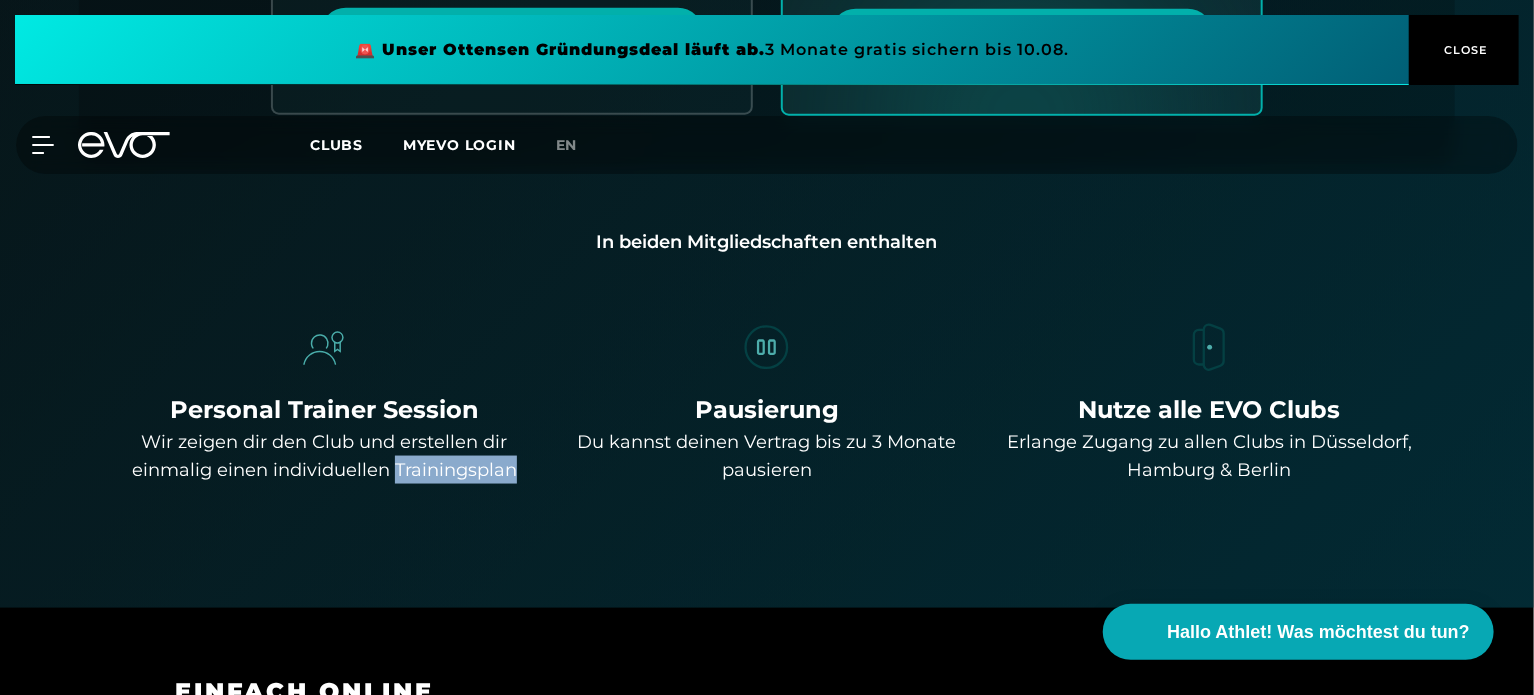 click on "Wir zeigen dir den Club und erstellen dir einmalig einen individuellen Trainingsplan" at bounding box center [324, 456] 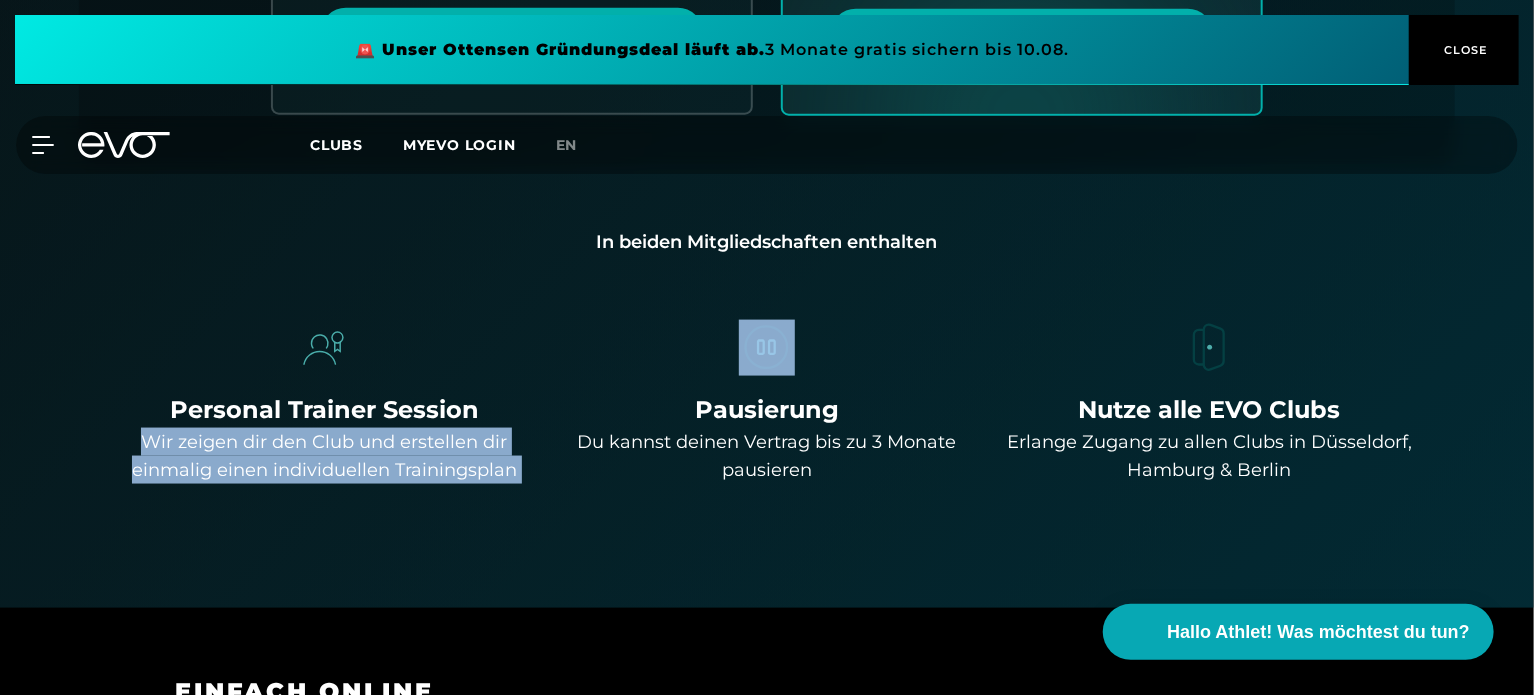 click on "Wir zeigen dir den Club und erstellen dir einmalig einen individuellen Trainingsplan" at bounding box center [324, 456] 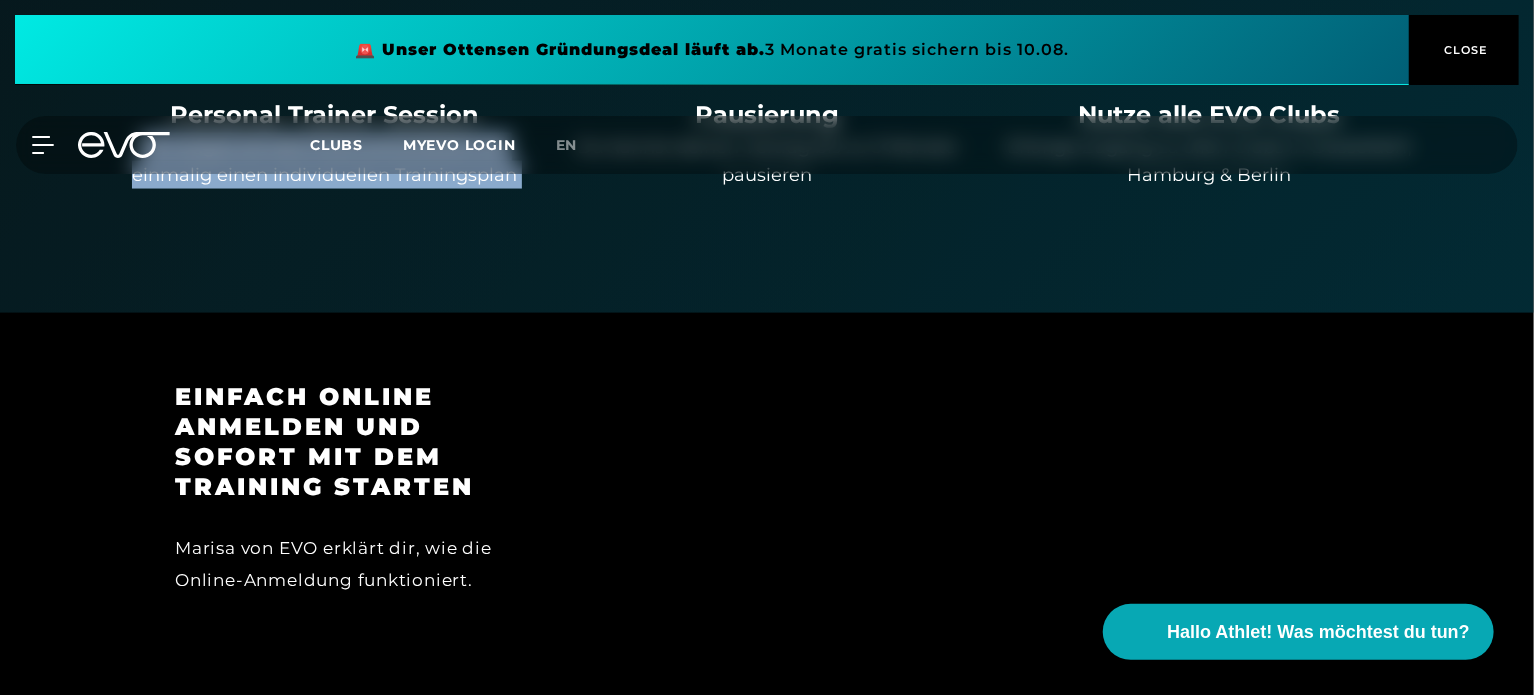scroll, scrollTop: 1582, scrollLeft: 0, axis: vertical 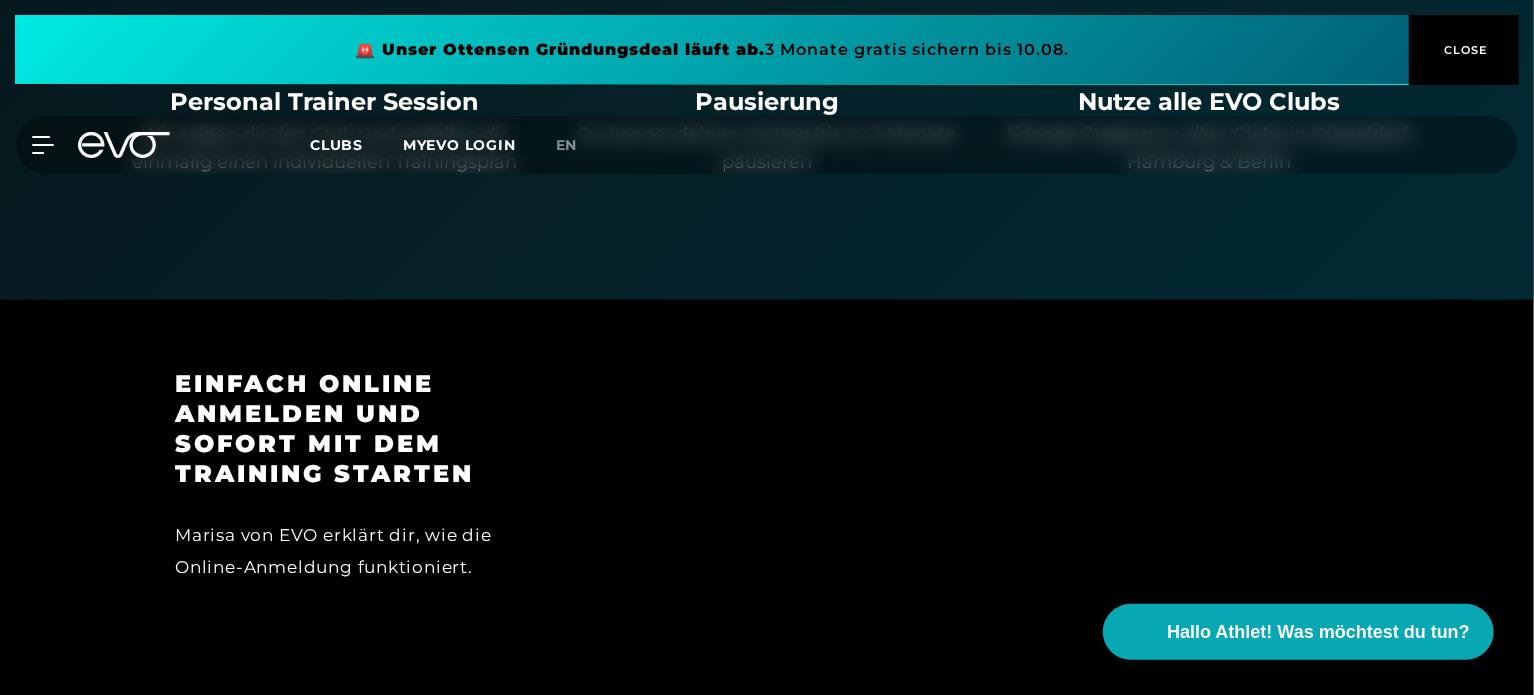click on "Einfach online anmelden und sofort mit dem Training starten" at bounding box center [353, 430] 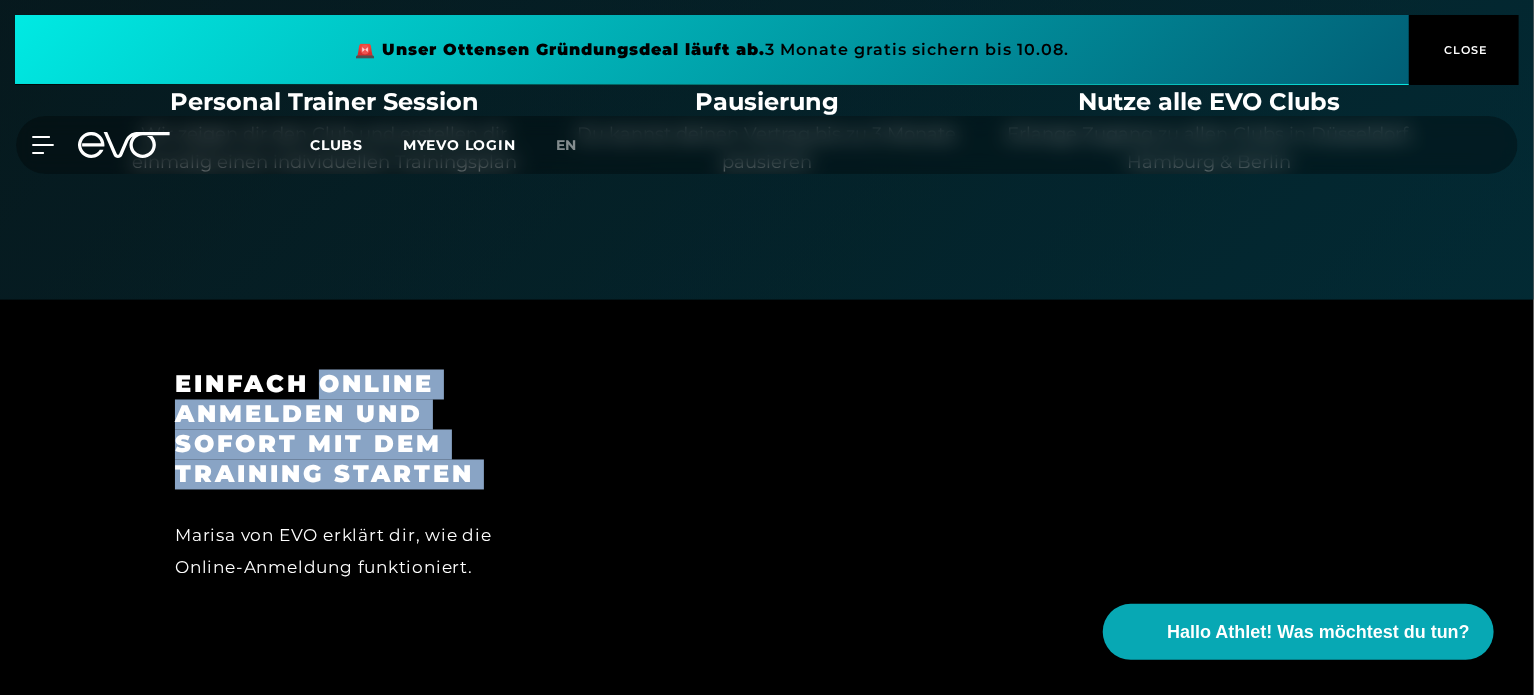 drag, startPoint x: 480, startPoint y: 480, endPoint x: 432, endPoint y: 387, distance: 104.65658 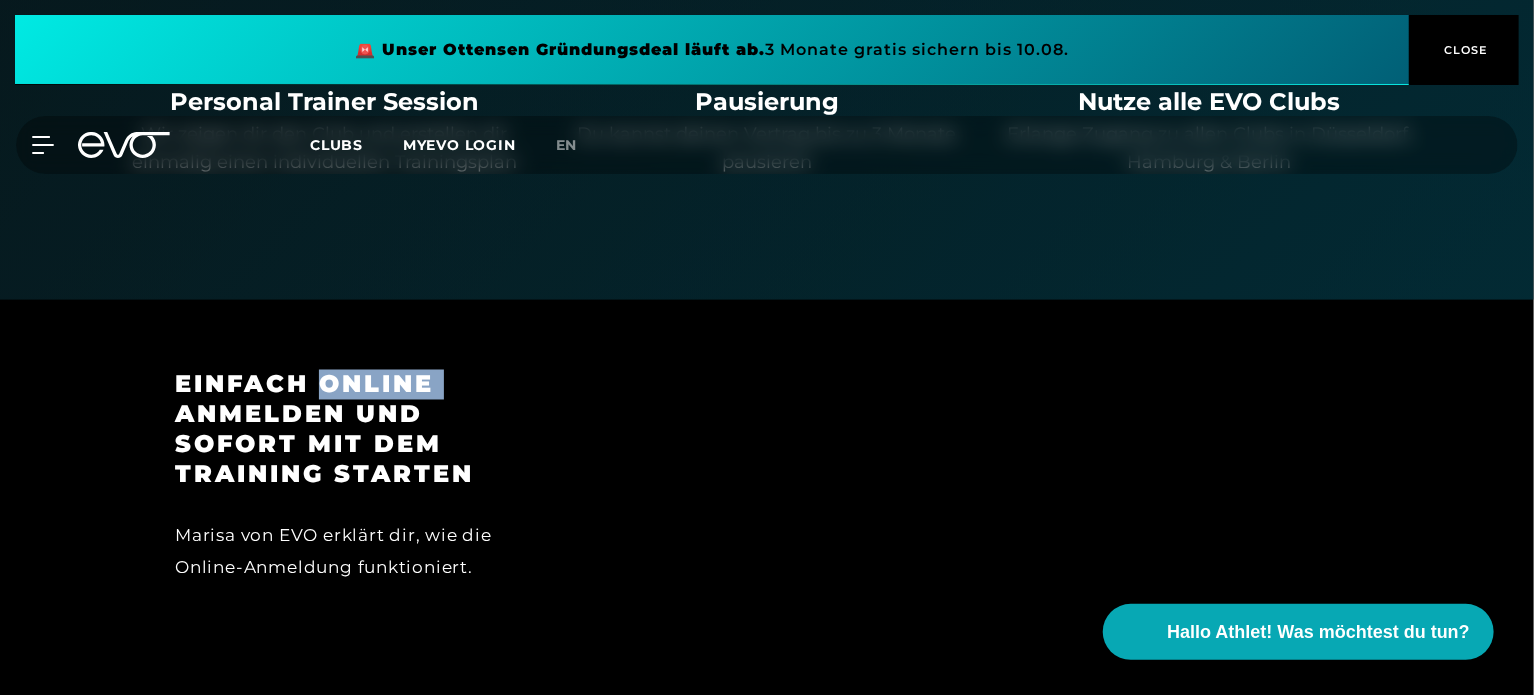 click on "Einfach online anmelden und sofort mit dem Training starten" at bounding box center [353, 430] 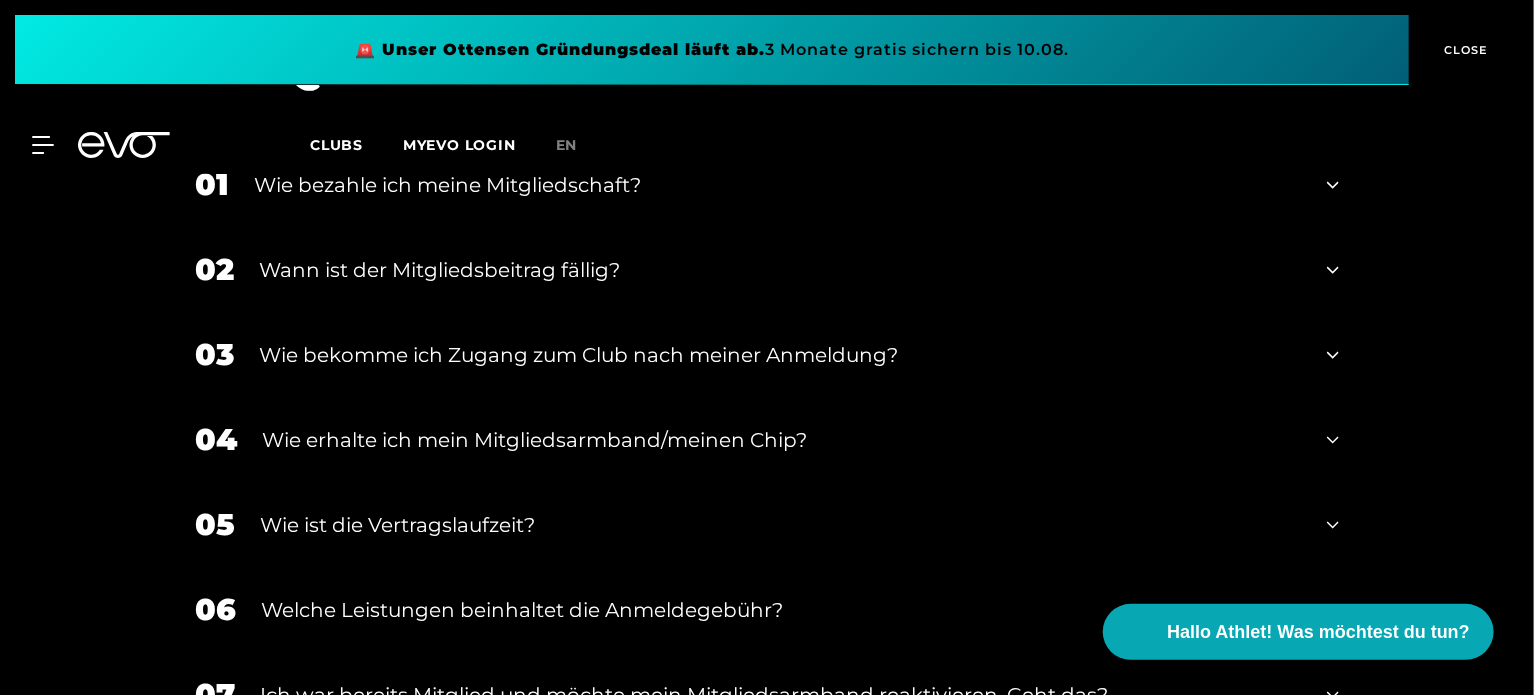 scroll, scrollTop: 3299, scrollLeft: 0, axis: vertical 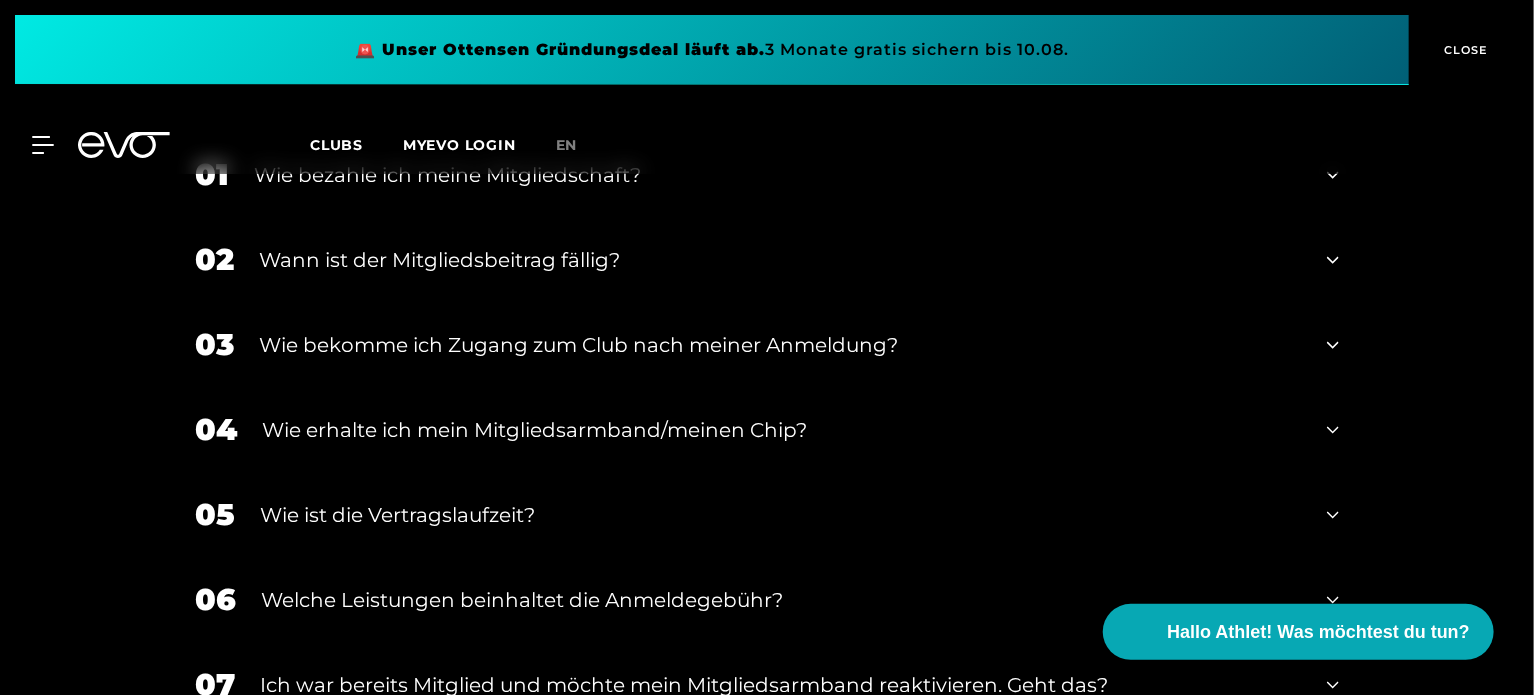 click on "03 Wie bekomme ich Zugang zum Club nach meiner Anmeldung?" at bounding box center (767, 344) 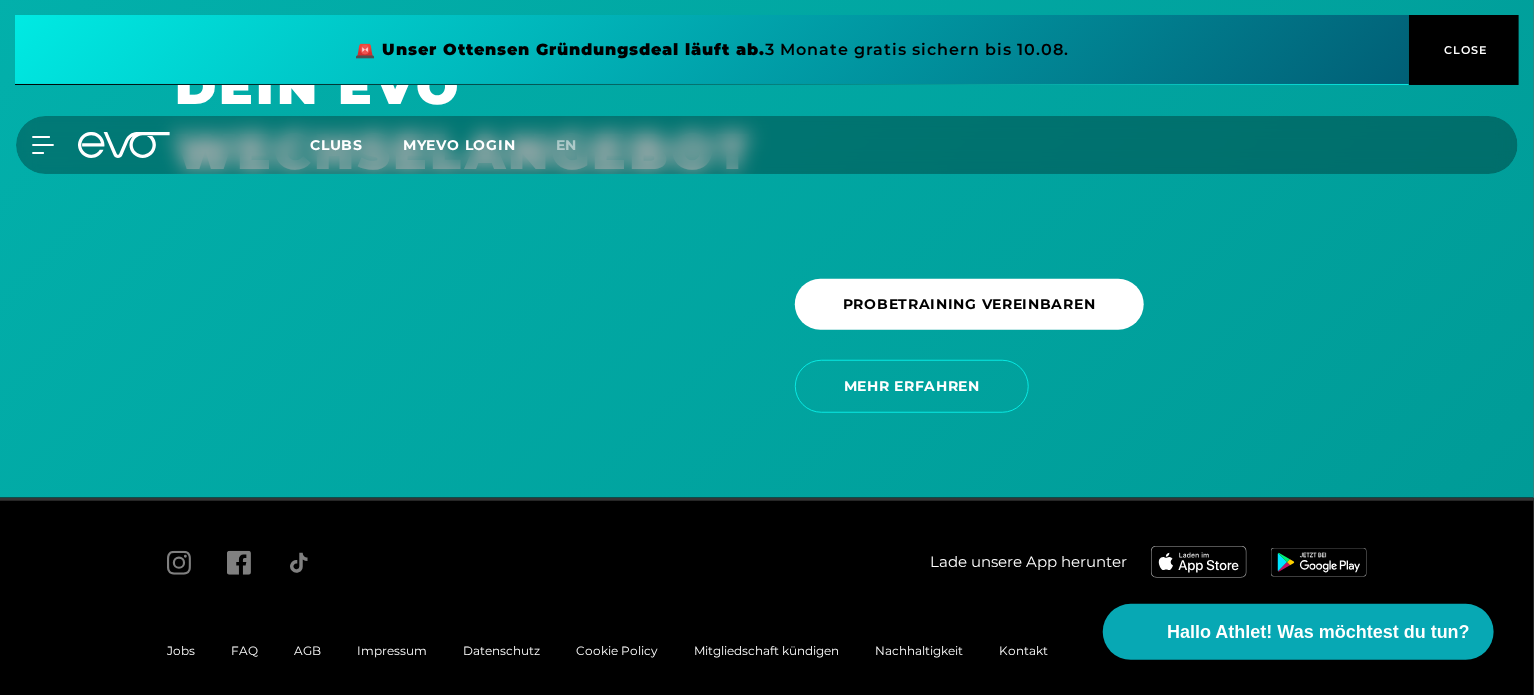 scroll, scrollTop: 4395, scrollLeft: 0, axis: vertical 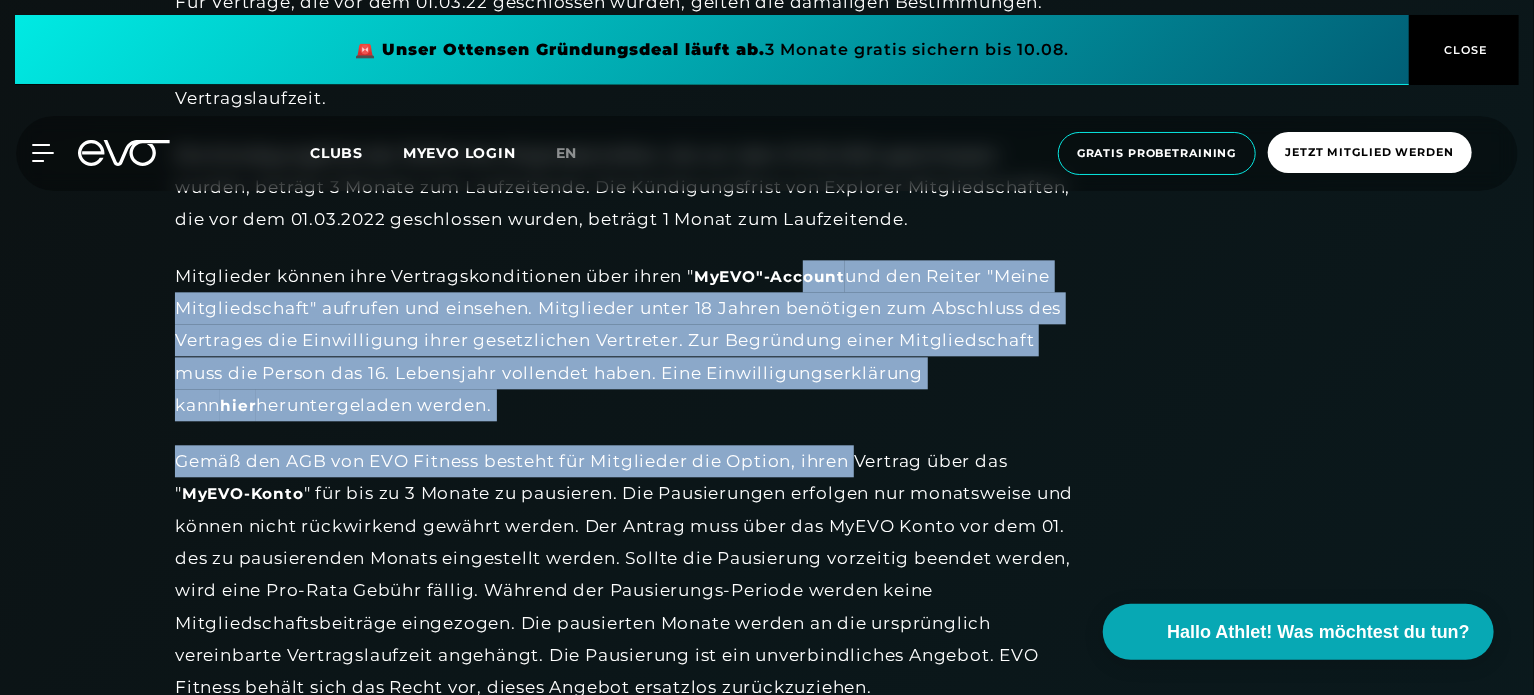 drag, startPoint x: 857, startPoint y: 474, endPoint x: 797, endPoint y: 261, distance: 221.2894 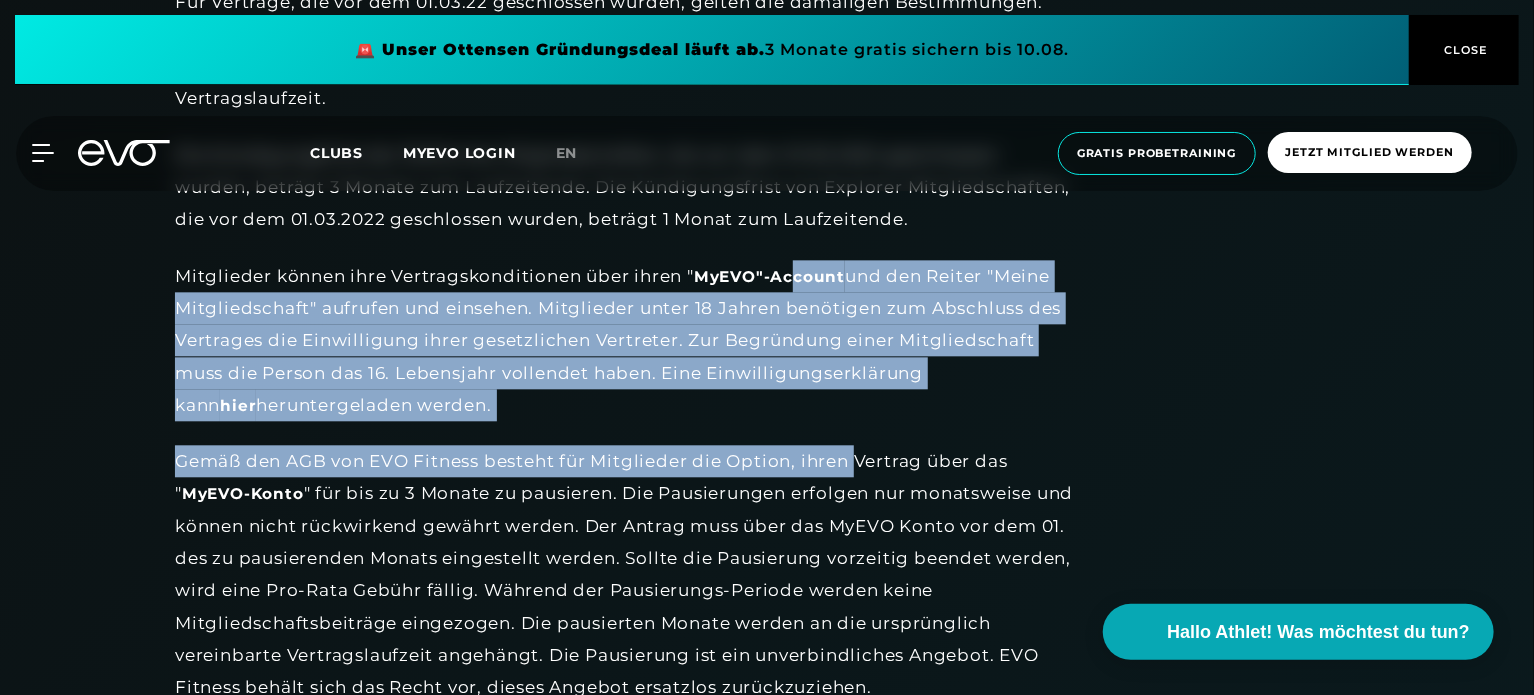 click on "Mitglieder können ihre Vertragskonditionen über ihren " MyEVO"-Account  und den Reiter "Meine Mitgliedschaft" aufrufen und einsehen. Mitglieder unter 18 Jahren benötigen zum Abschluss des Vertrages die Einwilligung ihrer gesetzlichen Vertreter. Zur Begründung einer Mitgliedschaft muss die Person das 16. Lebensjahr vollendet haben. Eine Einwilligungserklärung kann  hier  heruntergeladen werden." at bounding box center [625, 340] 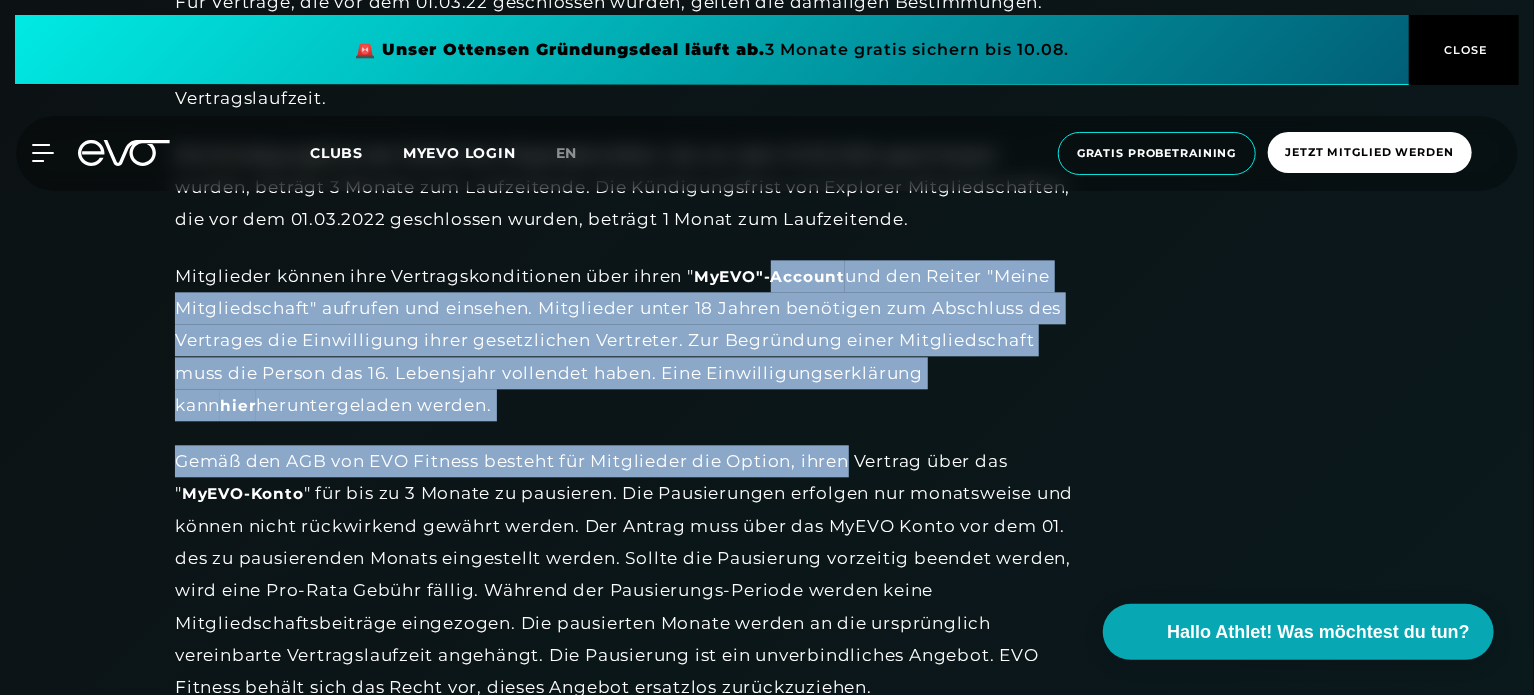 drag, startPoint x: 797, startPoint y: 261, endPoint x: 809, endPoint y: 441, distance: 180.39955 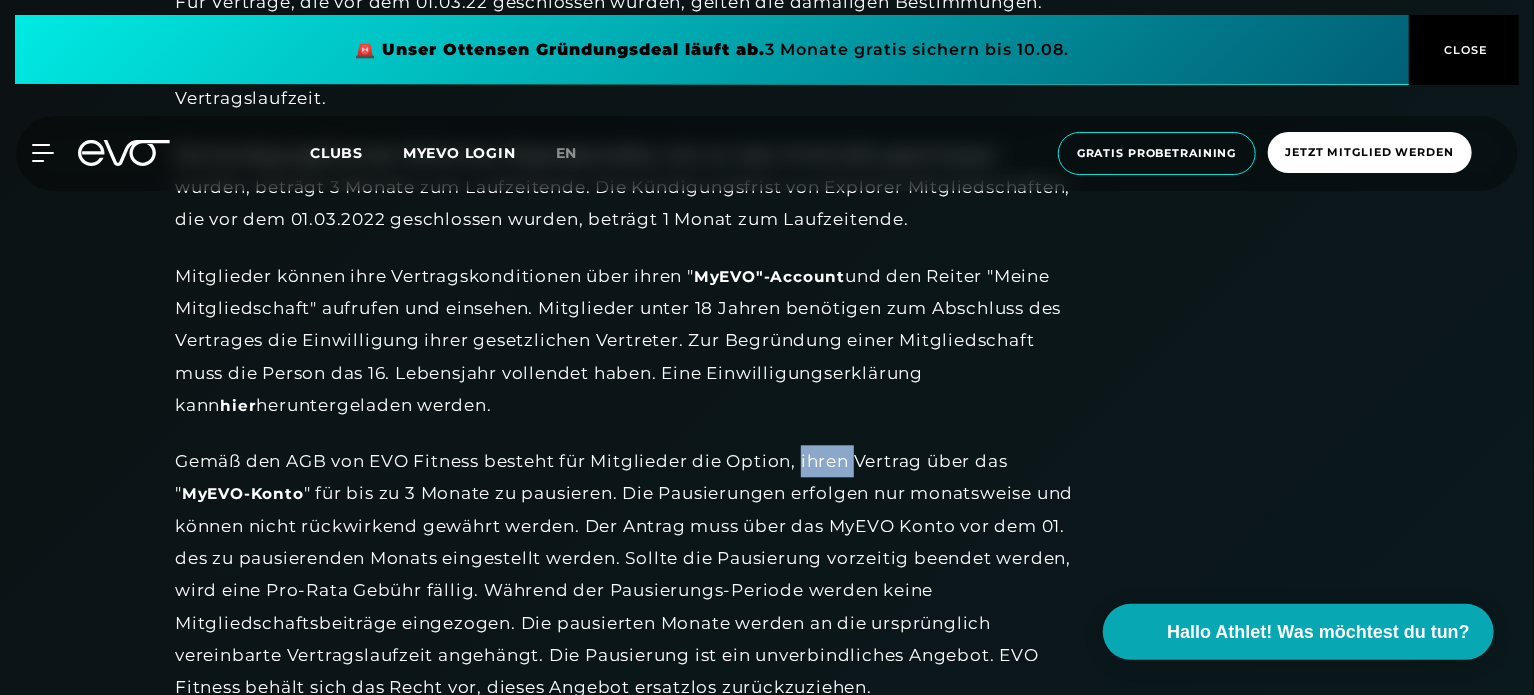 click on "MITGLIEDSCHAFT Zentrales Produkt von EVO sind flexible Mitgliedschaften ohne festen Vertrag und Mitgliedschaften mit festem Vertrag. Soweit nicht anders angegeben, beginnt die Vertragslaufzeit nach der Anmeldung am ersten Tag des Folgemonats. Der Trainingsstart beginnt mit dem Tag Ihrer Anmeldung. Mit der Anmeldung werden Ihnen eine Anmeldegebühr und der Mitgliedsbeitrag für die verbleibenden Tage des laufenden Monats in Rechnung gestellt. Die Mitgliedschaft ohne feste Vertragslaufzeit (Nomad Mitgliedschaft) kann jederzeit mit einer Frist von 1 Monat gekündigt werden. Die Mitgliedschaft mit fester 3-monatiger Vertragslaufzeit (Explorer Mitgliedschaft) kann mit einer Frist von 1 Monat zum Monatsende der 3-monatigen Laufzeit gekündigt werden. Die Mitgliedschaft wandelt sich bei Nicht-Kündigung des Vertrages automatisch in ein Vertragsverhältnis mit unbestimmter Vertragslaufzeit um und ist sodann jederzeit mit einer Frist von 1 Monat kündbar. Mitglieder können ihre Vertragskonditionen über ihren " hier" at bounding box center (625, 4595) 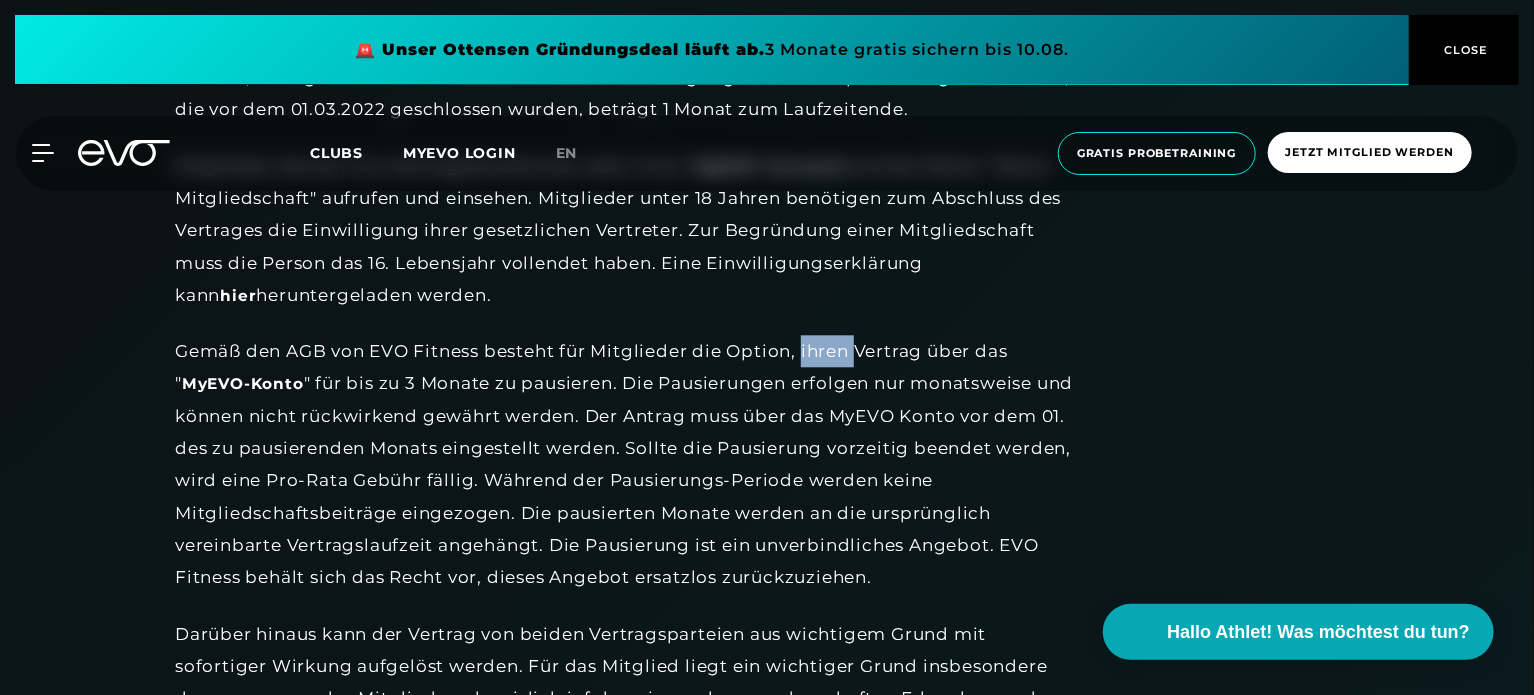 scroll, scrollTop: 2382, scrollLeft: 0, axis: vertical 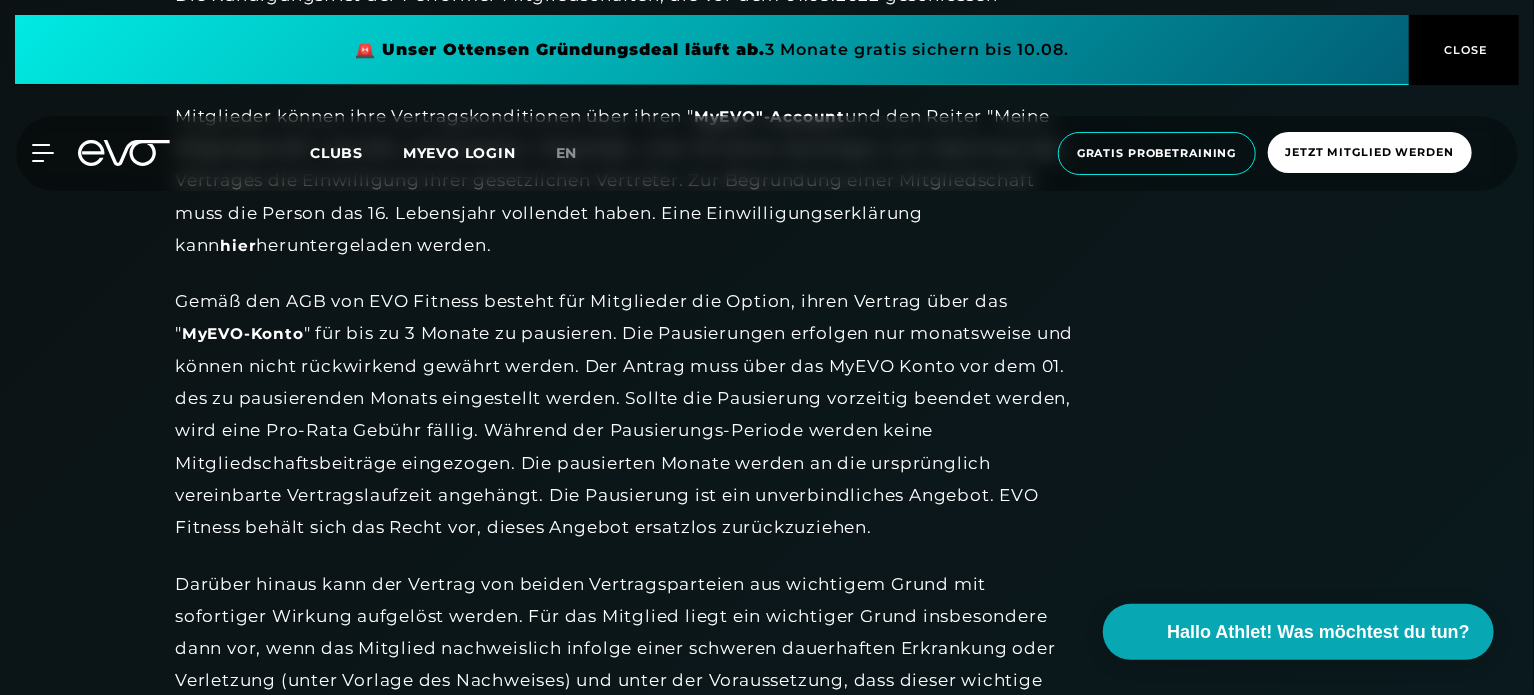click on "Gemäß den AGB von EVO Fitness besteht für Mitglieder die Option, ihren Vertrag über das " MyEVO-Konto " für bis zu 3 Monate zu pausieren. Die Pausierungen erfolgen nur monatsweise und können nicht rückwirkend gewährt werden. Der Antrag muss über das MyEVO Konto vor dem 01. des zu pausierenden Monats eingestellt werden. Sollte die Pausierung vorzeitig beendet werden, wird eine Pro-Rata Gebühr fällig. Während der Pausierungs-Periode werden keine Mitgliedschaftsbeiträge eingezogen. Die pausierten Monate werden an die ursprünglich vereinbarte Vertragslaufzeit angehängt. Die Pausierung ist ein unverbindliches Angebot. EVO Fitness behält sich das Recht vor, dieses Angebot ersatzlos zurückzuziehen." at bounding box center (625, 414) 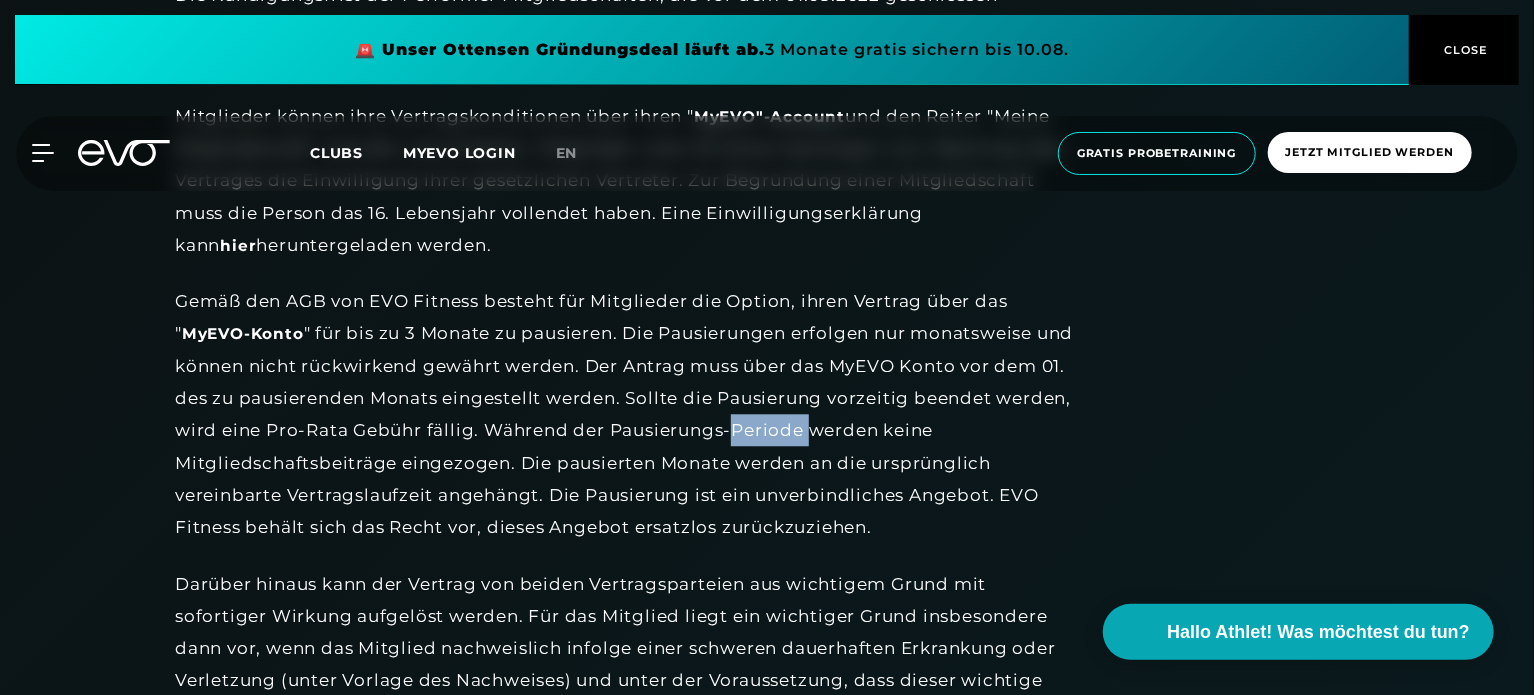 click on "Gemäß den AGB von EVO Fitness besteht für Mitglieder die Option, ihren Vertrag über das " MyEVO-Konto " für bis zu 3 Monate zu pausieren. Die Pausierungen erfolgen nur monatsweise und können nicht rückwirkend gewährt werden. Der Antrag muss über das MyEVO Konto vor dem 01. des zu pausierenden Monats eingestellt werden. Sollte die Pausierung vorzeitig beendet werden, wird eine Pro-Rata Gebühr fällig. Während der Pausierungs-Periode werden keine Mitgliedschaftsbeiträge eingezogen. Die pausierten Monate werden an die ursprünglich vereinbarte Vertragslaufzeit angehängt. Die Pausierung ist ein unverbindliches Angebot. EVO Fitness behält sich das Recht vor, dieses Angebot ersatzlos zurückzuziehen." at bounding box center [625, 414] 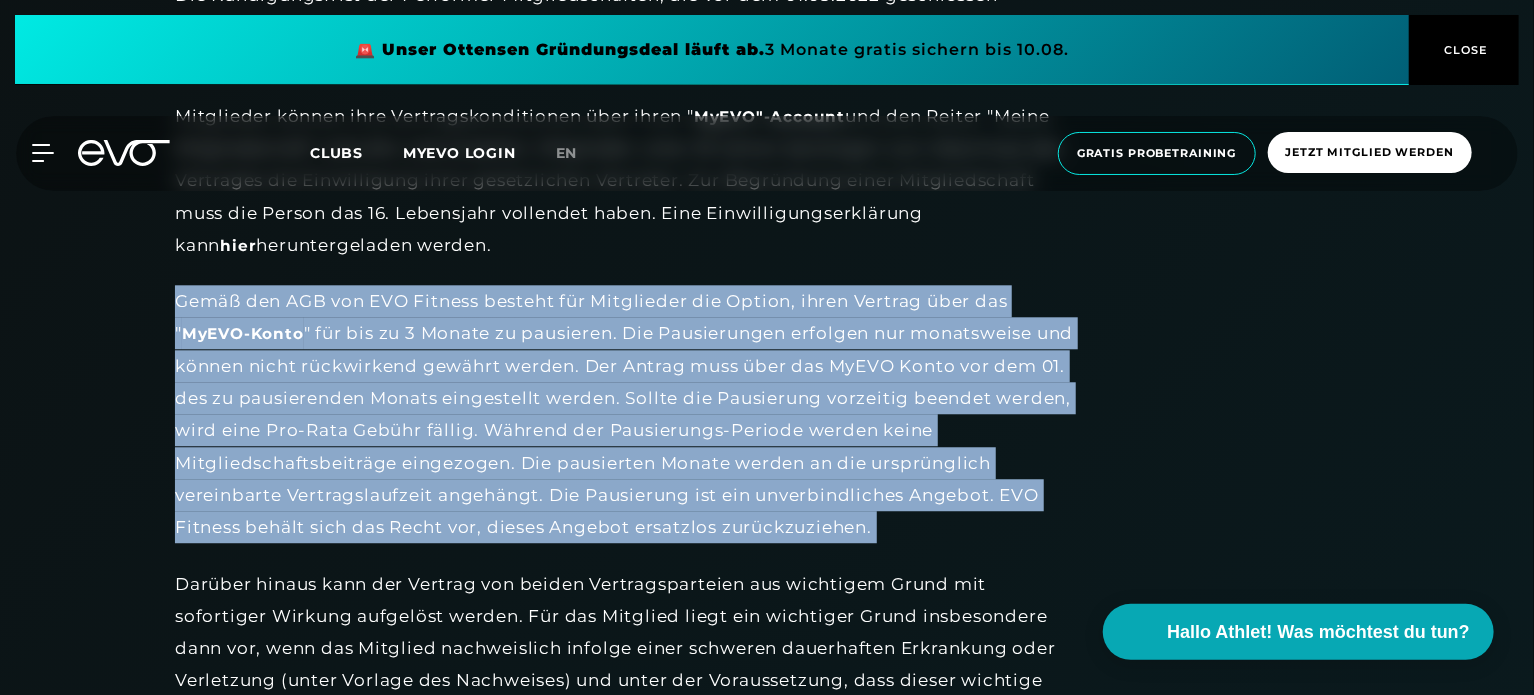 click on "Gemäß den AGB von EVO Fitness besteht für Mitglieder die Option, ihren Vertrag über das " MyEVO-Konto " für bis zu 3 Monate zu pausieren. Die Pausierungen erfolgen nur monatsweise und können nicht rückwirkend gewährt werden. Der Antrag muss über das MyEVO Konto vor dem 01. des zu pausierenden Monats eingestellt werden. Sollte die Pausierung vorzeitig beendet werden, wird eine Pro-Rata Gebühr fällig. Während der Pausierungs-Periode werden keine Mitgliedschaftsbeiträge eingezogen. Die pausierten Monate werden an die ursprünglich vereinbarte Vertragslaufzeit angehängt. Die Pausierung ist ein unverbindliches Angebot. EVO Fitness behält sich das Recht vor, dieses Angebot ersatzlos zurückzuziehen." at bounding box center (625, 414) 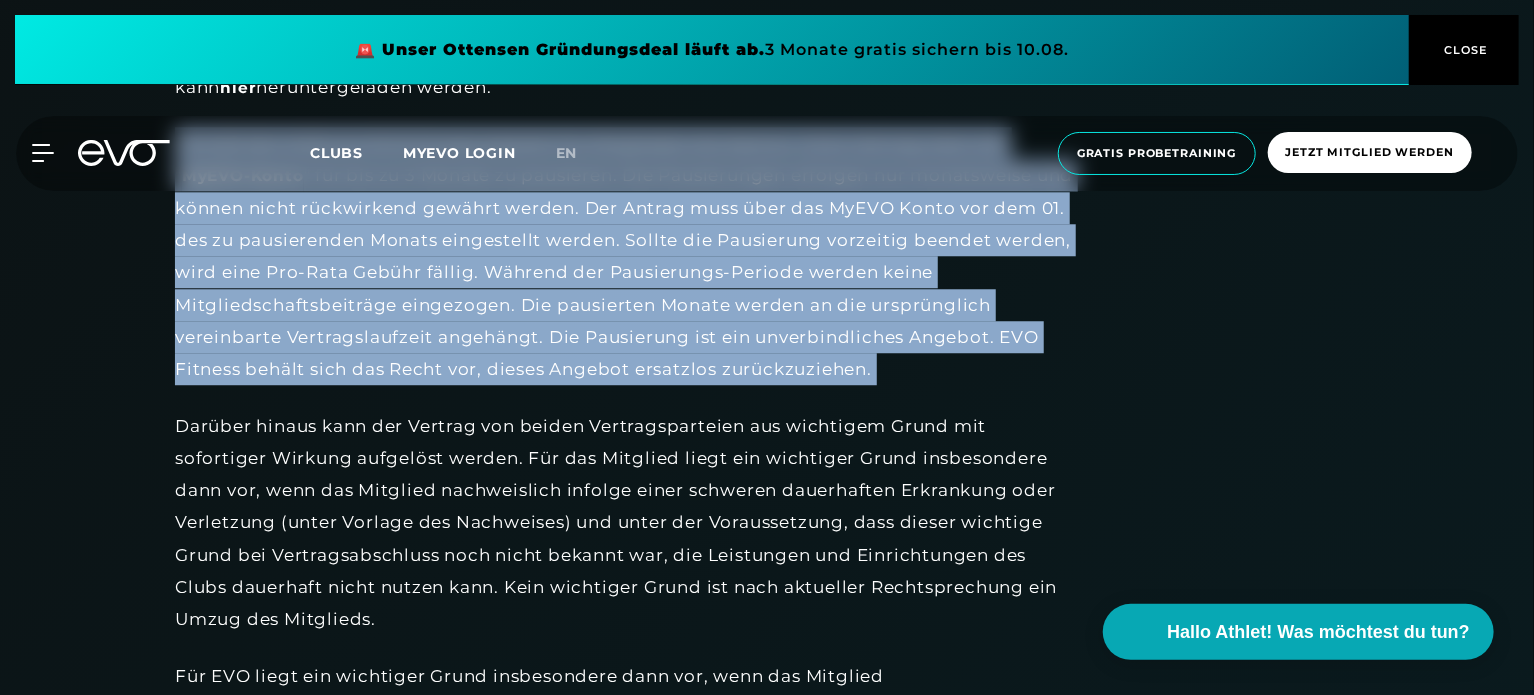scroll, scrollTop: 2542, scrollLeft: 0, axis: vertical 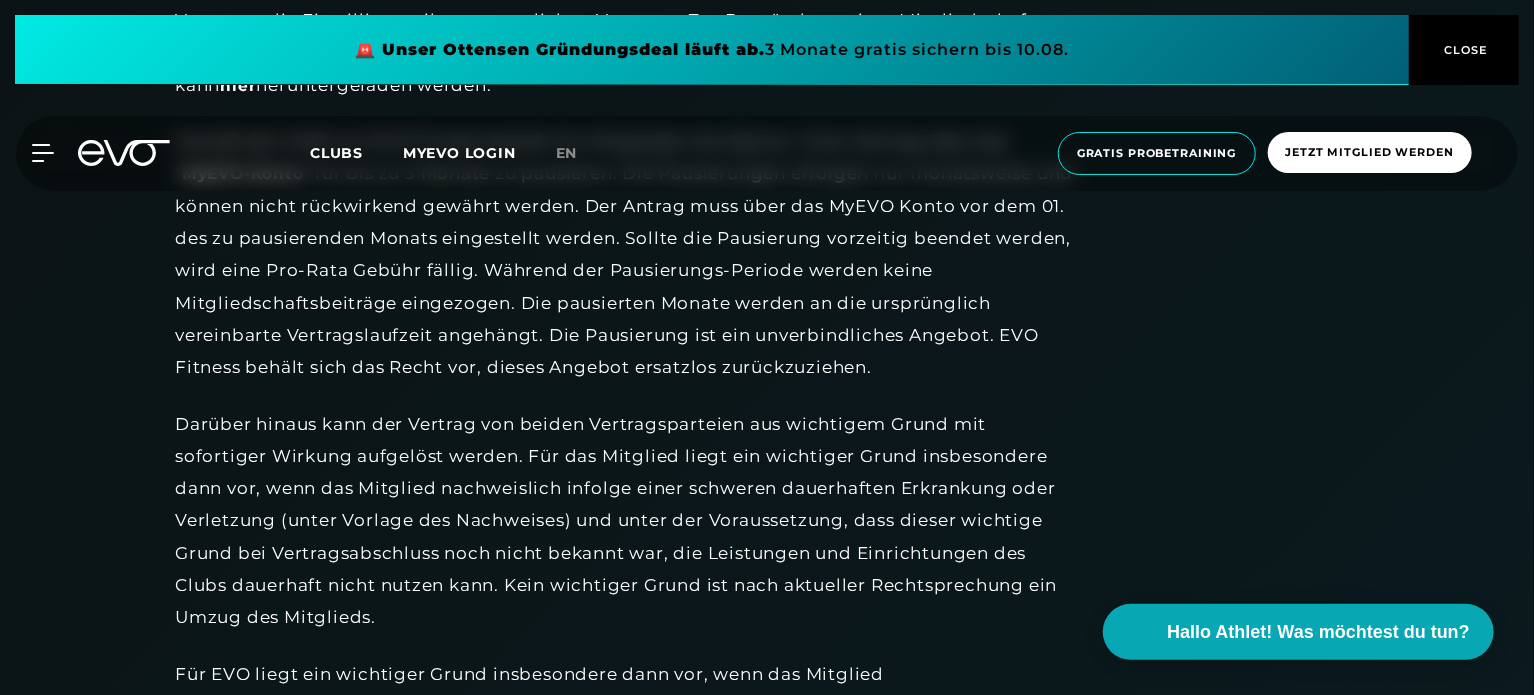 click on "Darüber hinaus kann der Vertrag von beiden Vertragsparteien aus wichtigem Grund mit sofortiger Wirkung aufgelöst werden. Für das Mitglied liegt ein wichtiger Grund insbesondere dann vor, wenn das Mitglied nachweislich infolge einer schweren dauerhaften Erkrankung oder Verletzung (unter Vorlage des Nachweises) und unter der Voraussetzung, dass dieser wichtige Grund bei Vertragsabschluss noch nicht bekannt war, die Leistungen und Einrichtungen des Clubs dauerhaft nicht nutzen kann. Kein wichtiger Grund ist nach aktueller Rechtsprechung ein Umzug des Mitglieds." at bounding box center [625, 521] 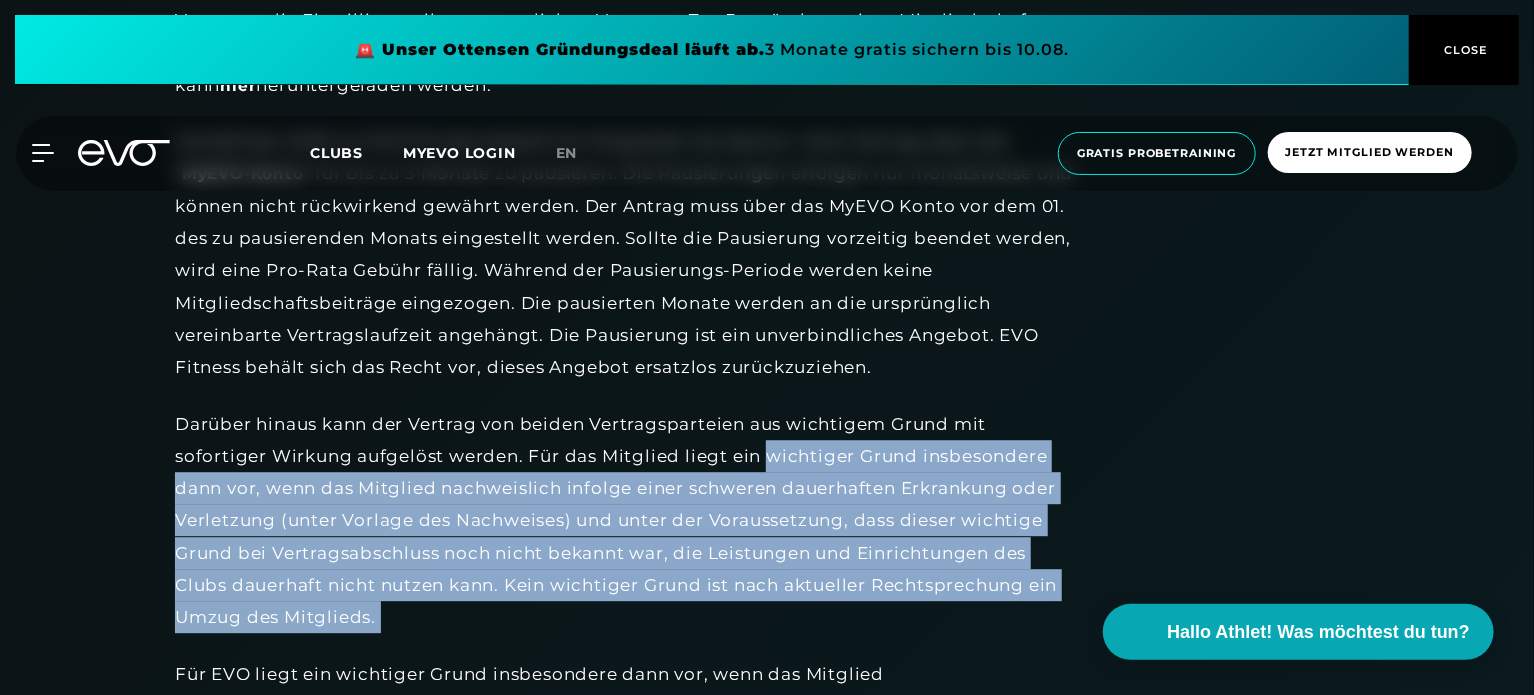 drag, startPoint x: 809, startPoint y: 441, endPoint x: 844, endPoint y: 606, distance: 168.67128 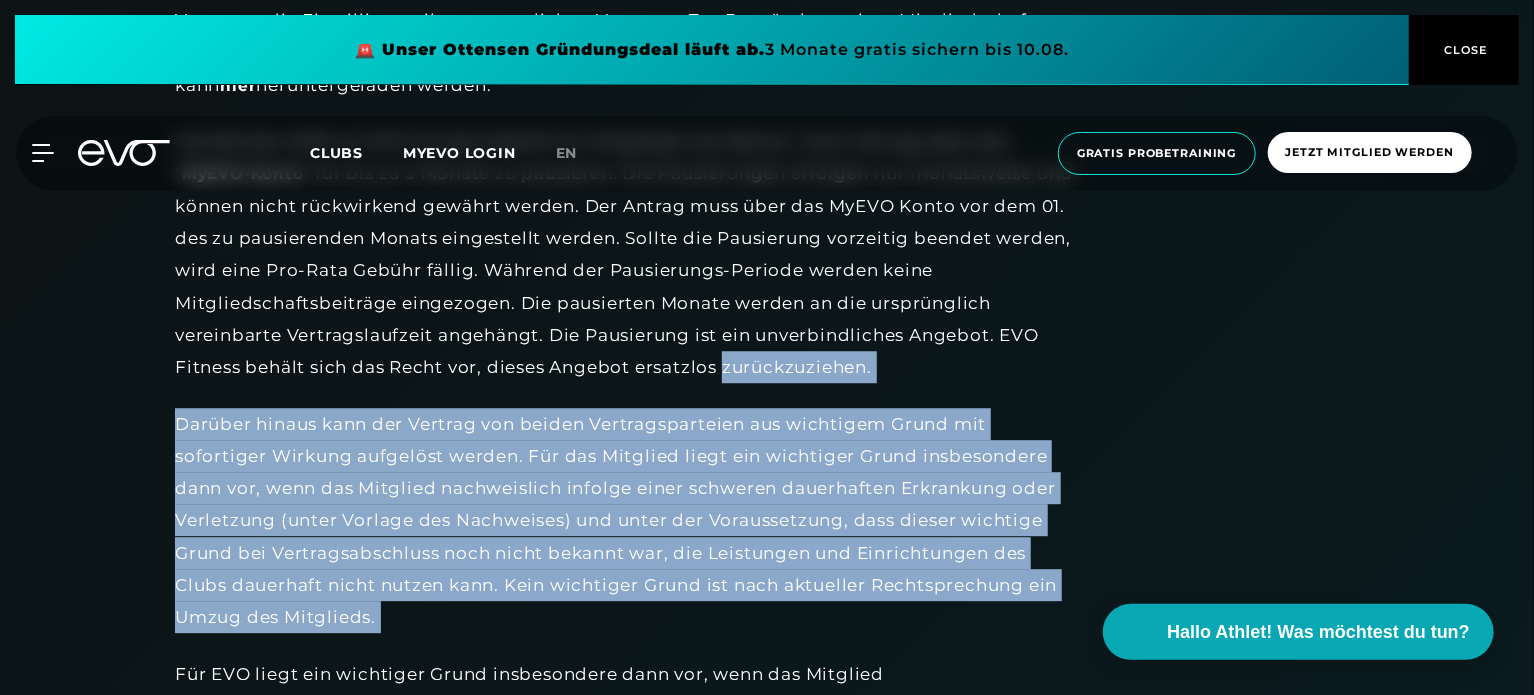 drag, startPoint x: 844, startPoint y: 606, endPoint x: 816, endPoint y: 383, distance: 224.75098 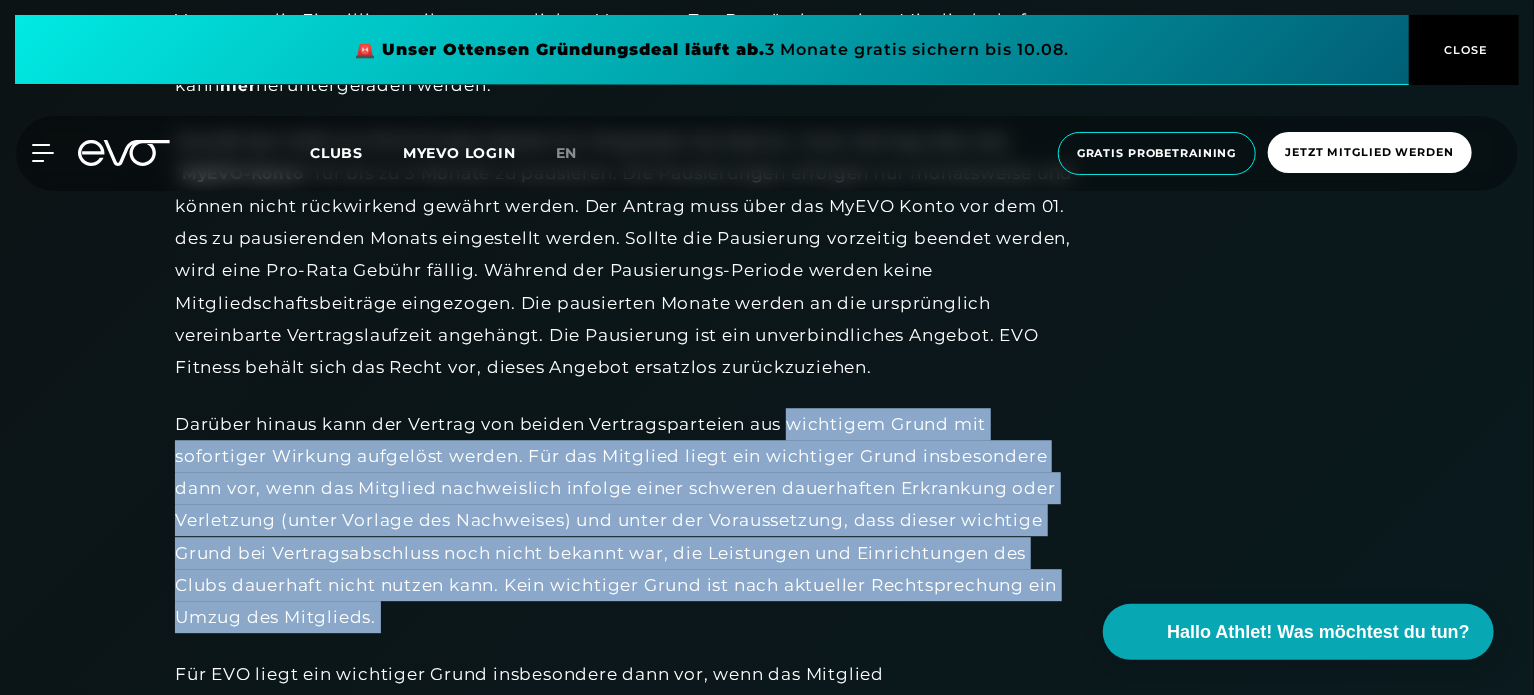 drag, startPoint x: 816, startPoint y: 383, endPoint x: 872, endPoint y: 607, distance: 230.89392 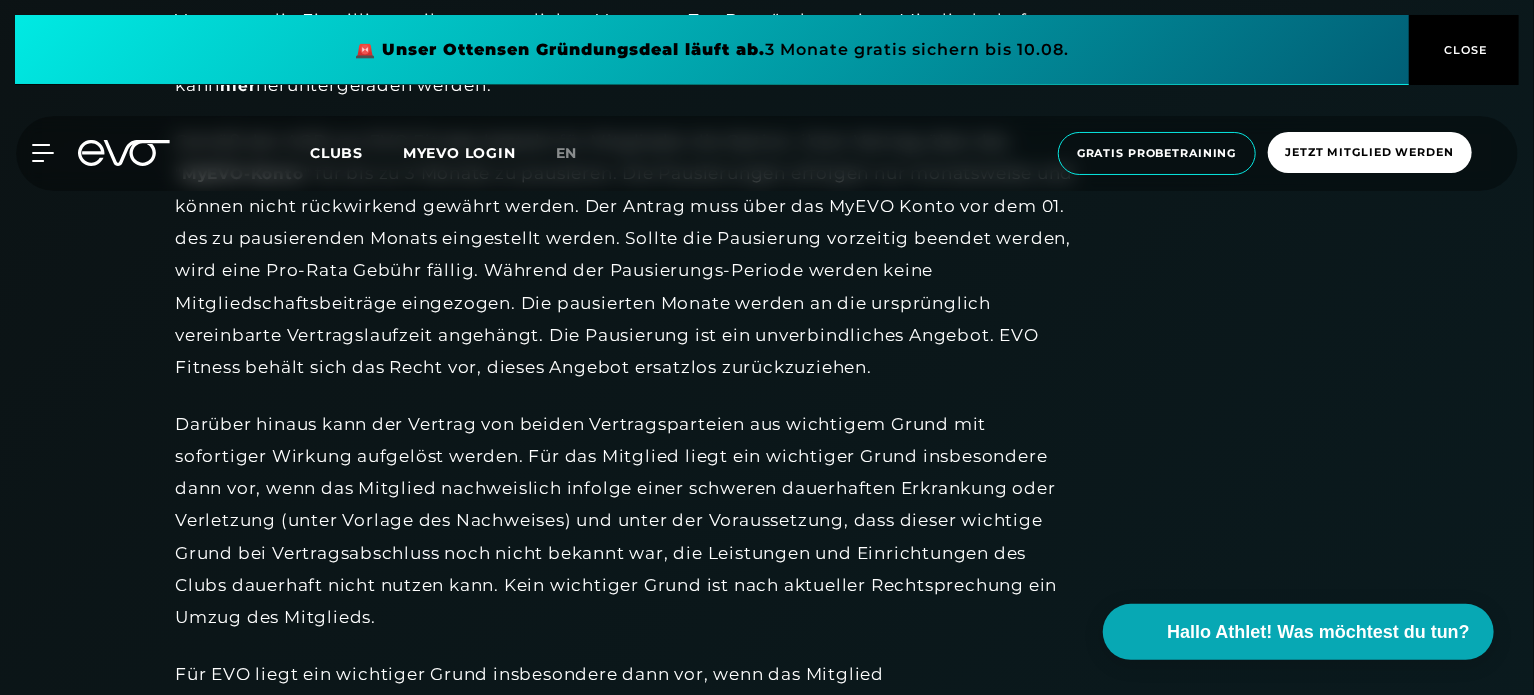 click on "Darüber hinaus kann der Vertrag von beiden Vertragsparteien aus wichtigem Grund mit sofortiger Wirkung aufgelöst werden. Für das Mitglied liegt ein wichtiger Grund insbesondere dann vor, wenn das Mitglied nachweislich infolge einer schweren dauerhaften Erkrankung oder Verletzung (unter Vorlage des Nachweises) und unter der Voraussetzung, dass dieser wichtige Grund bei Vertragsabschluss noch nicht bekannt war, die Leistungen und Einrichtungen des Clubs dauerhaft nicht nutzen kann. Kein wichtiger Grund ist nach aktueller Rechtsprechung ein Umzug des Mitglieds." at bounding box center (625, 521) 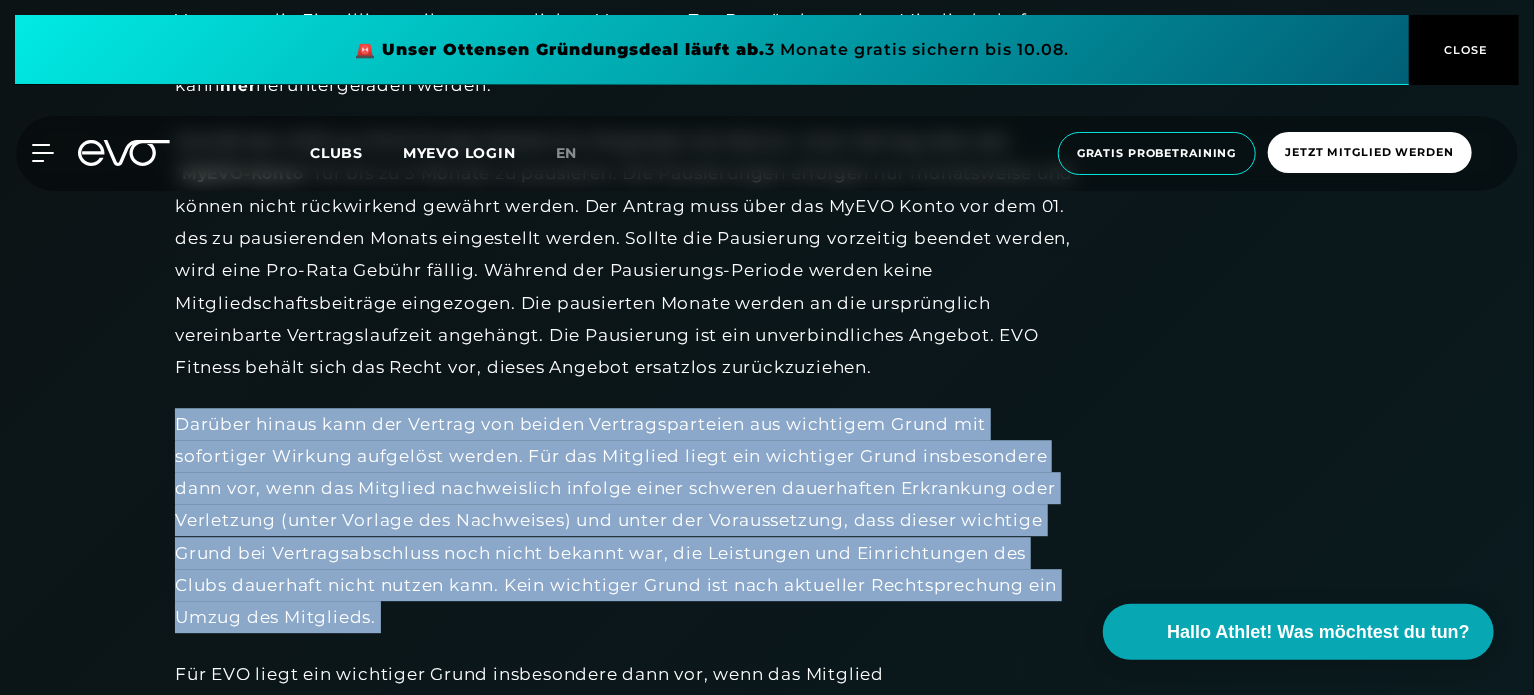 drag, startPoint x: 872, startPoint y: 607, endPoint x: 840, endPoint y: 532, distance: 81.5414 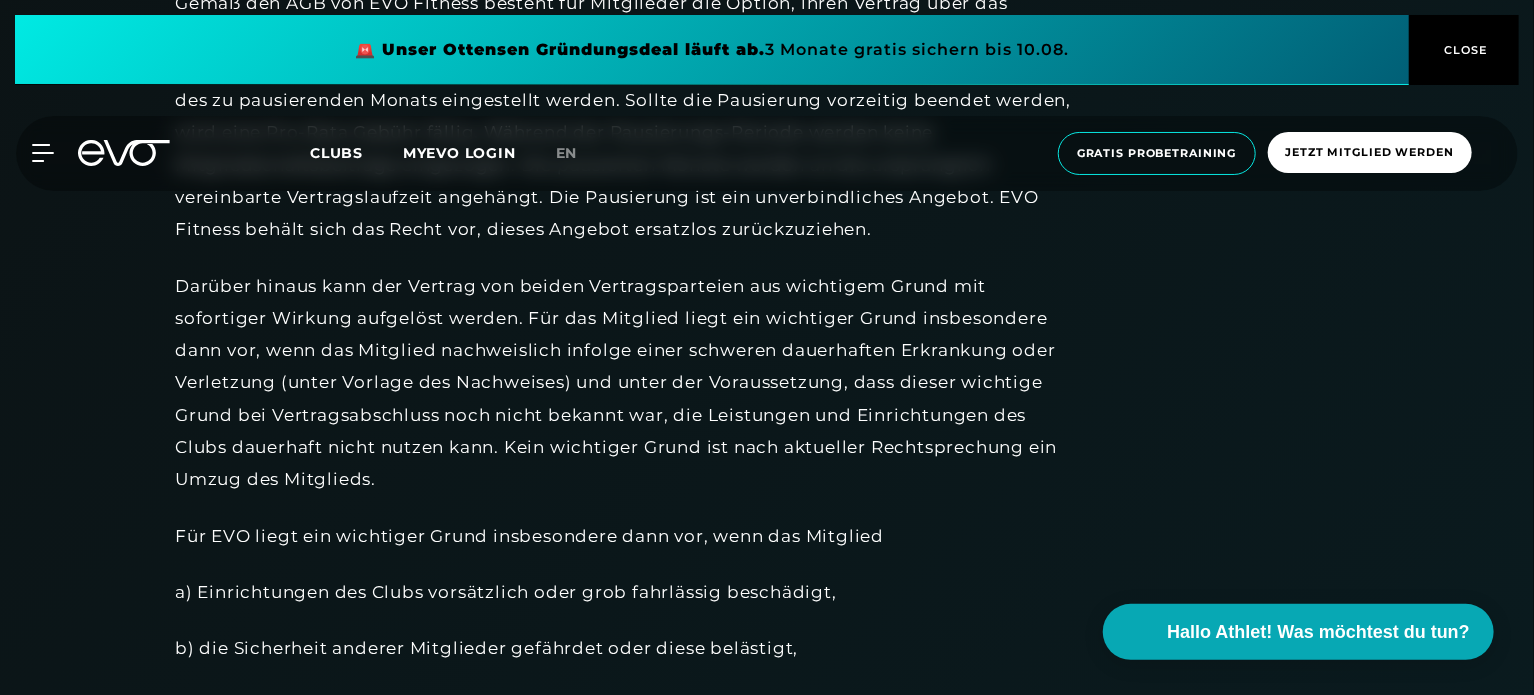 scroll, scrollTop: 2718, scrollLeft: 0, axis: vertical 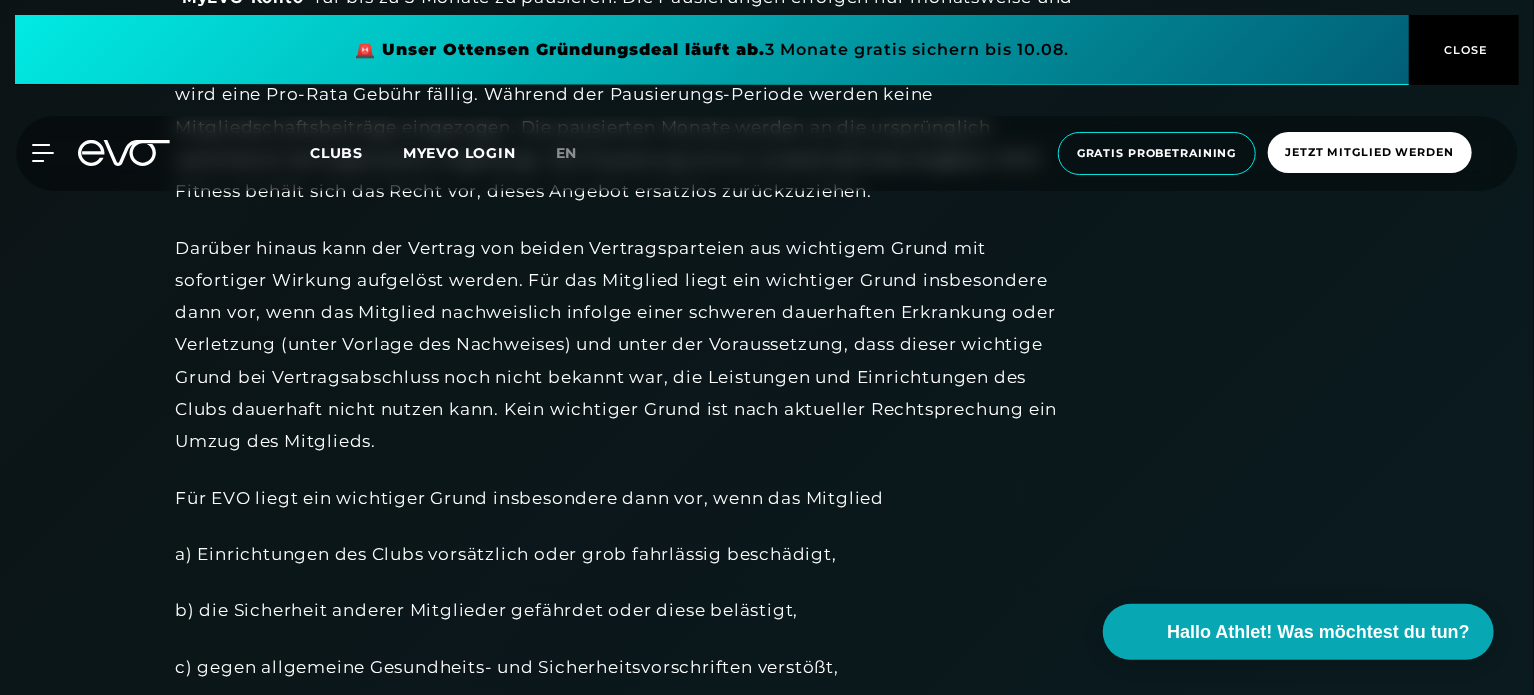 drag, startPoint x: 840, startPoint y: 532, endPoint x: 828, endPoint y: 499, distance: 35.1141 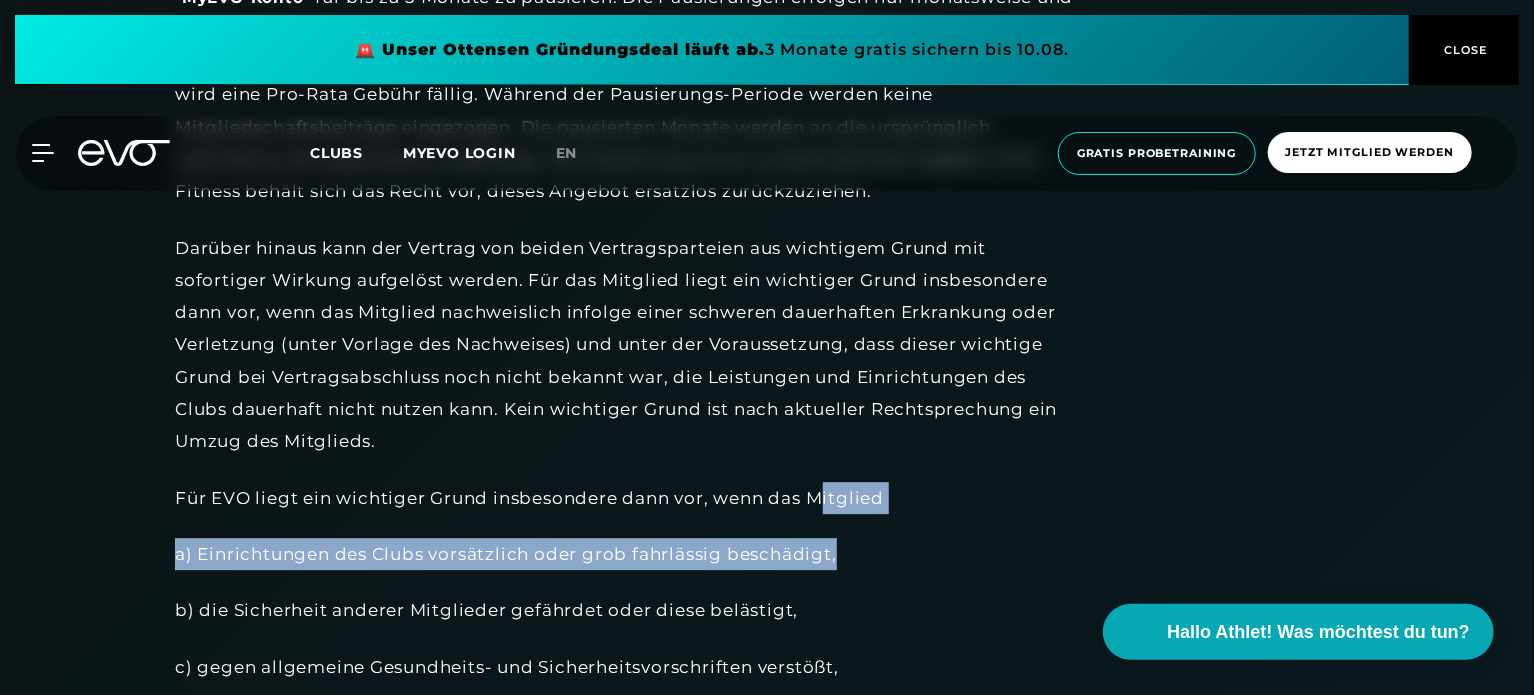 click on "Für EVO liegt ein wichtiger Grund insbesondere dann vor, wenn das Mitglied" at bounding box center (625, 498) 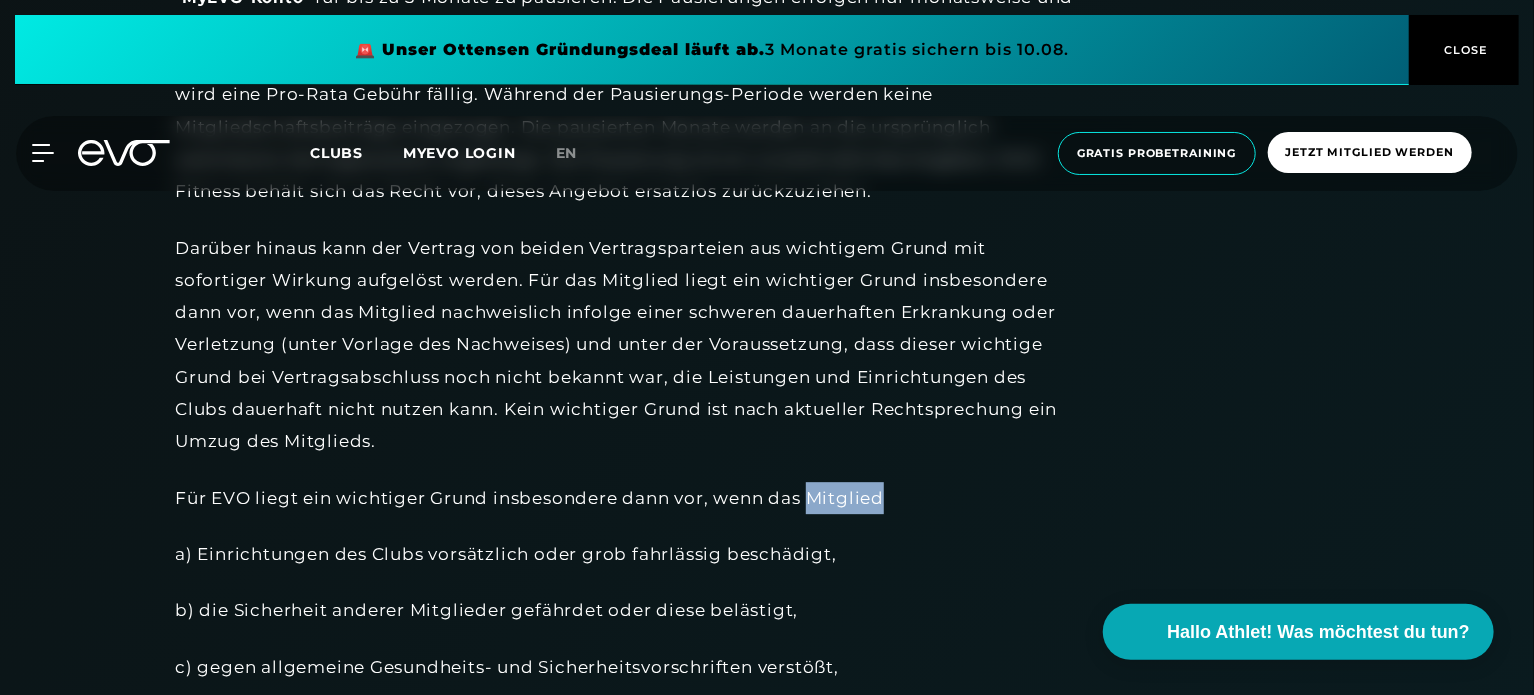 click on "Für EVO liegt ein wichtiger Grund insbesondere dann vor, wenn das Mitglied" at bounding box center (625, 498) 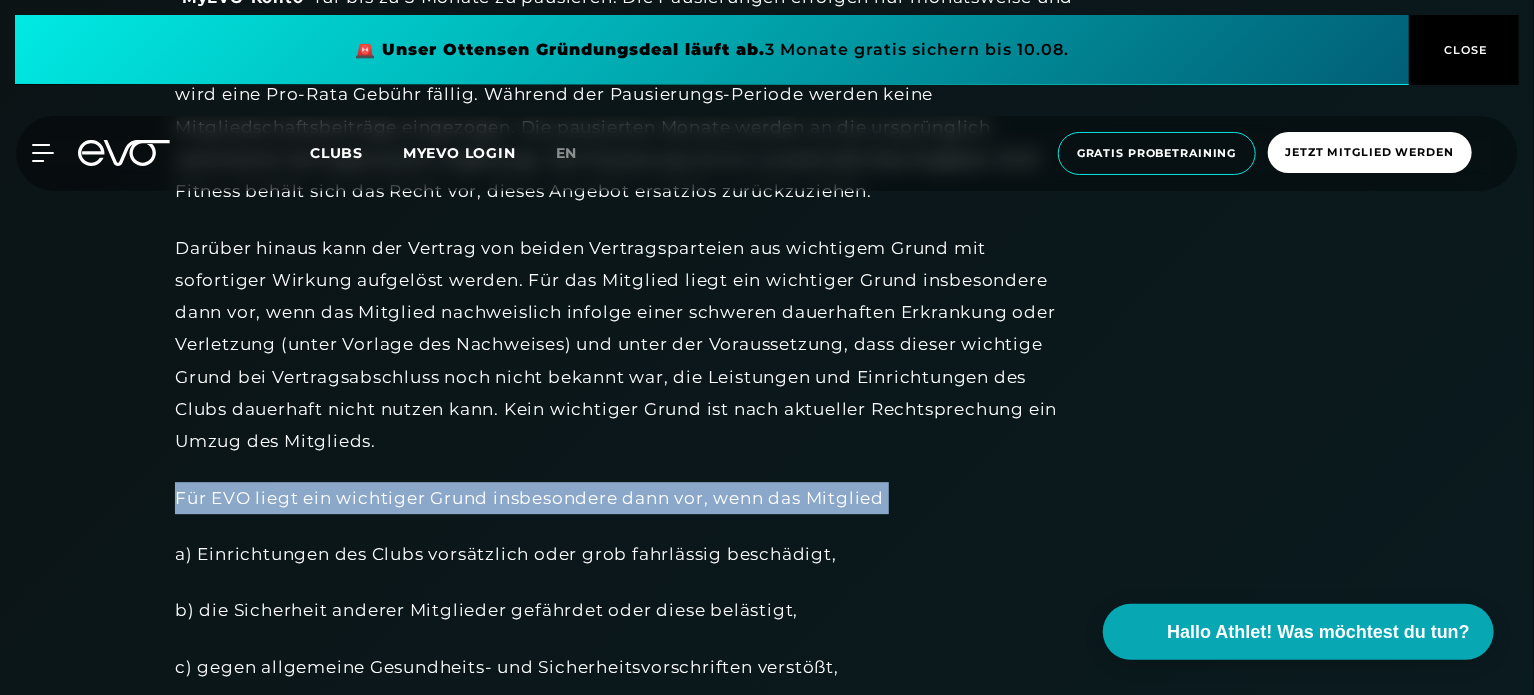 click on "Für EVO liegt ein wichtiger Grund insbesondere dann vor, wenn das Mitglied" at bounding box center [625, 498] 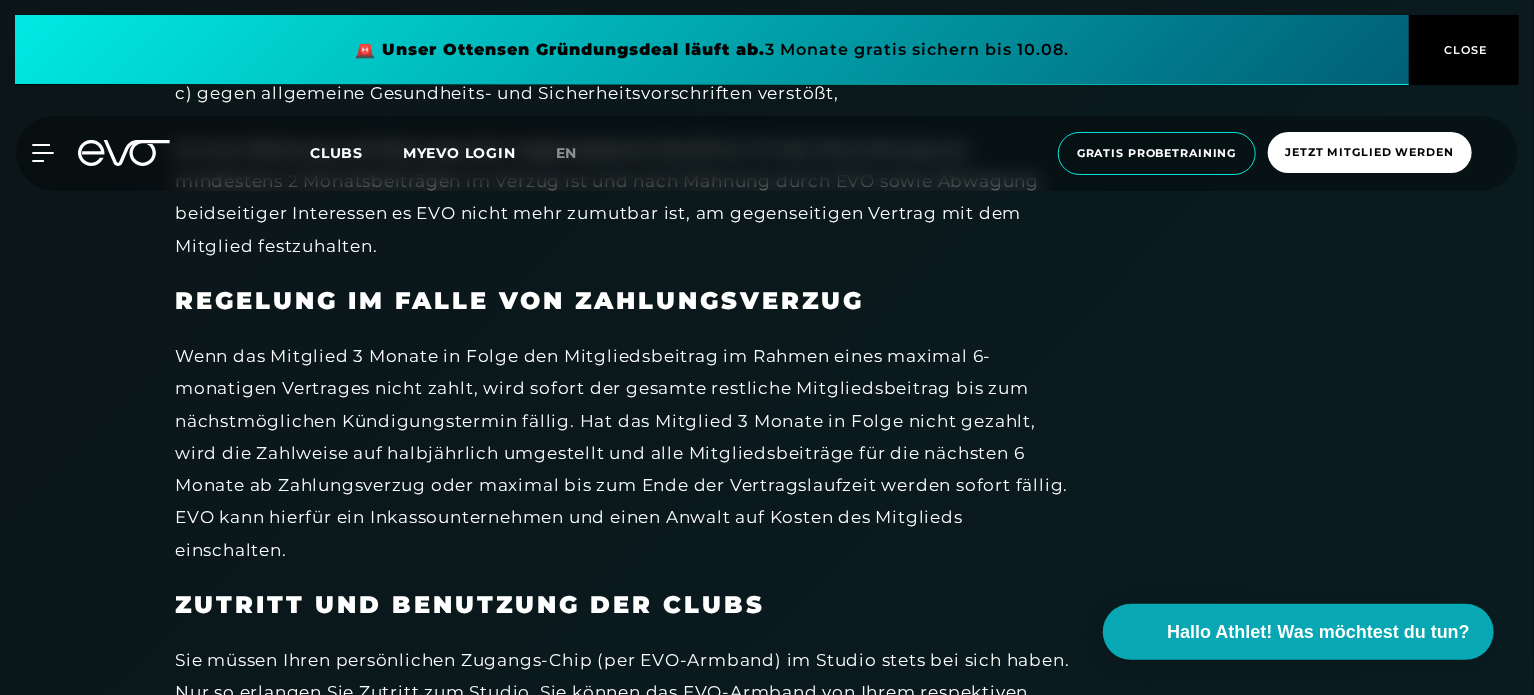 scroll, scrollTop: 3294, scrollLeft: 0, axis: vertical 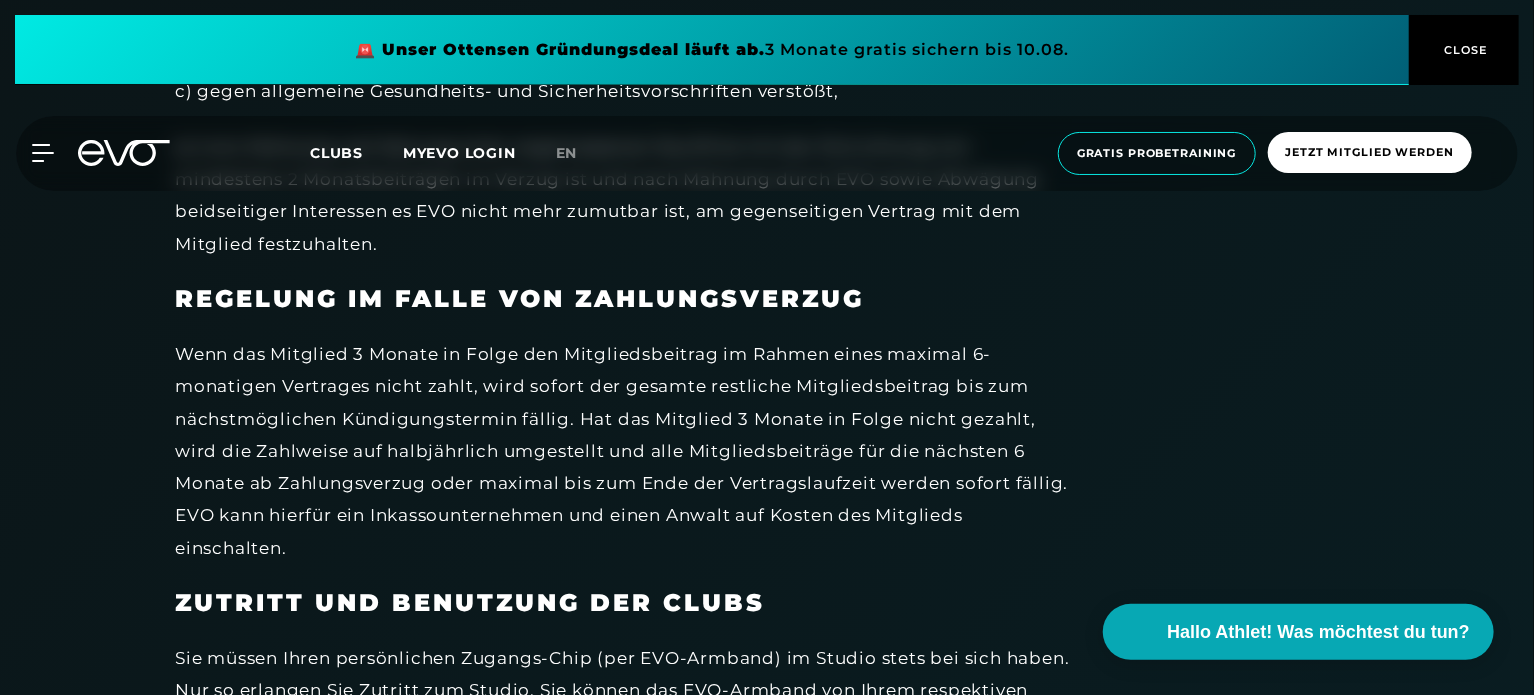 click on "Wenn das Mitglied 3 Monate in Folge den Mitgliedsbeitrag im Rahmen eines maximal 6-monatigen Vertrages nicht zahlt, wird sofort der gesamte restliche Mitgliedsbeitrag bis zum nächstmöglichen Kündigungstermin fällig. Hat das Mitglied 3 Monate in Folge nicht gezahlt, wird die Zahlweise auf halbjährlich umgestellt und alle Mitgliedsbeiträge für die nächsten 6 Monate ab Zahlungsverzug oder maximal bis zum Ende der Vertragslaufzeit werden sofort fällig. EVO kann hierfür ein Inkassounternehmen und einen Anwalt auf Kosten des Mitglieds einschalten." at bounding box center [625, 451] 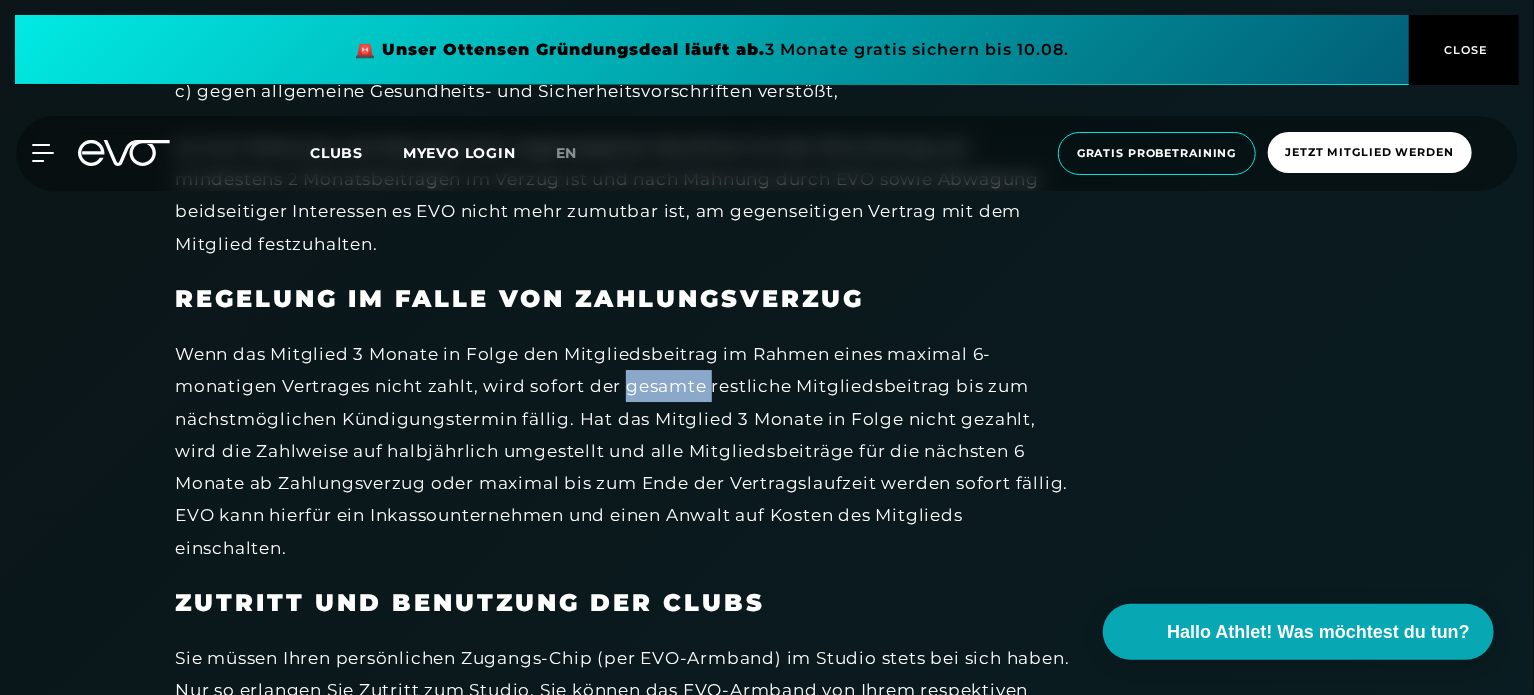 click on "Wenn das Mitglied 3 Monate in Folge den Mitgliedsbeitrag im Rahmen eines maximal 6-monatigen Vertrages nicht zahlt, wird sofort der gesamte restliche Mitgliedsbeitrag bis zum nächstmöglichen Kündigungstermin fällig. Hat das Mitglied 3 Monate in Folge nicht gezahlt, wird die Zahlweise auf halbjährlich umgestellt und alle Mitgliedsbeiträge für die nächsten 6 Monate ab Zahlungsverzug oder maximal bis zum Ende der Vertragslaufzeit werden sofort fällig. EVO kann hierfür ein Inkassounternehmen und einen Anwalt auf Kosten des Mitglieds einschalten." at bounding box center [625, 451] 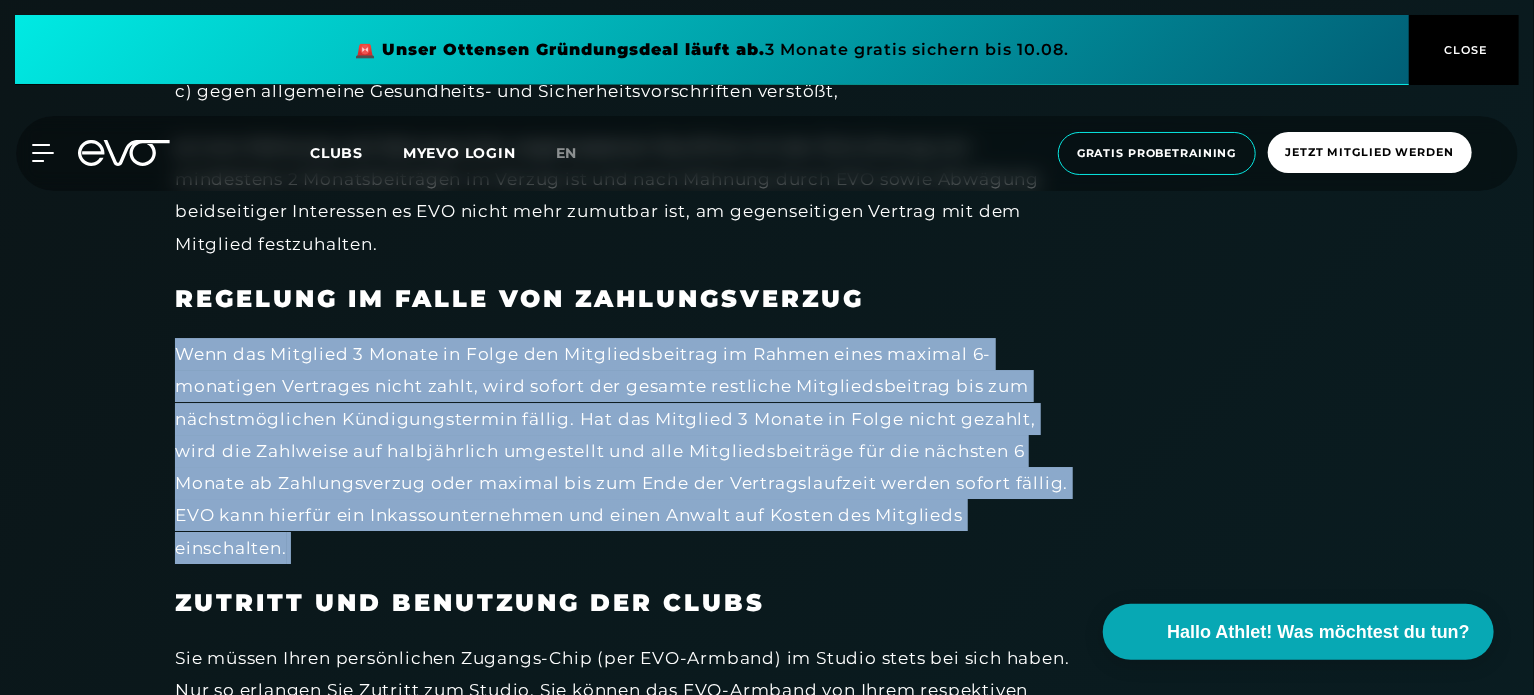 click on "Wenn das Mitglied 3 Monate in Folge den Mitgliedsbeitrag im Rahmen eines maximal 6-monatigen Vertrages nicht zahlt, wird sofort der gesamte restliche Mitgliedsbeitrag bis zum nächstmöglichen Kündigungstermin fällig. Hat das Mitglied 3 Monate in Folge nicht gezahlt, wird die Zahlweise auf halbjährlich umgestellt und alle Mitgliedsbeiträge für die nächsten 6 Monate ab Zahlungsverzug oder maximal bis zum Ende der Vertragslaufzeit werden sofort fällig. EVO kann hierfür ein Inkassounternehmen und einen Anwalt auf Kosten des Mitglieds einschalten." at bounding box center [625, 451] 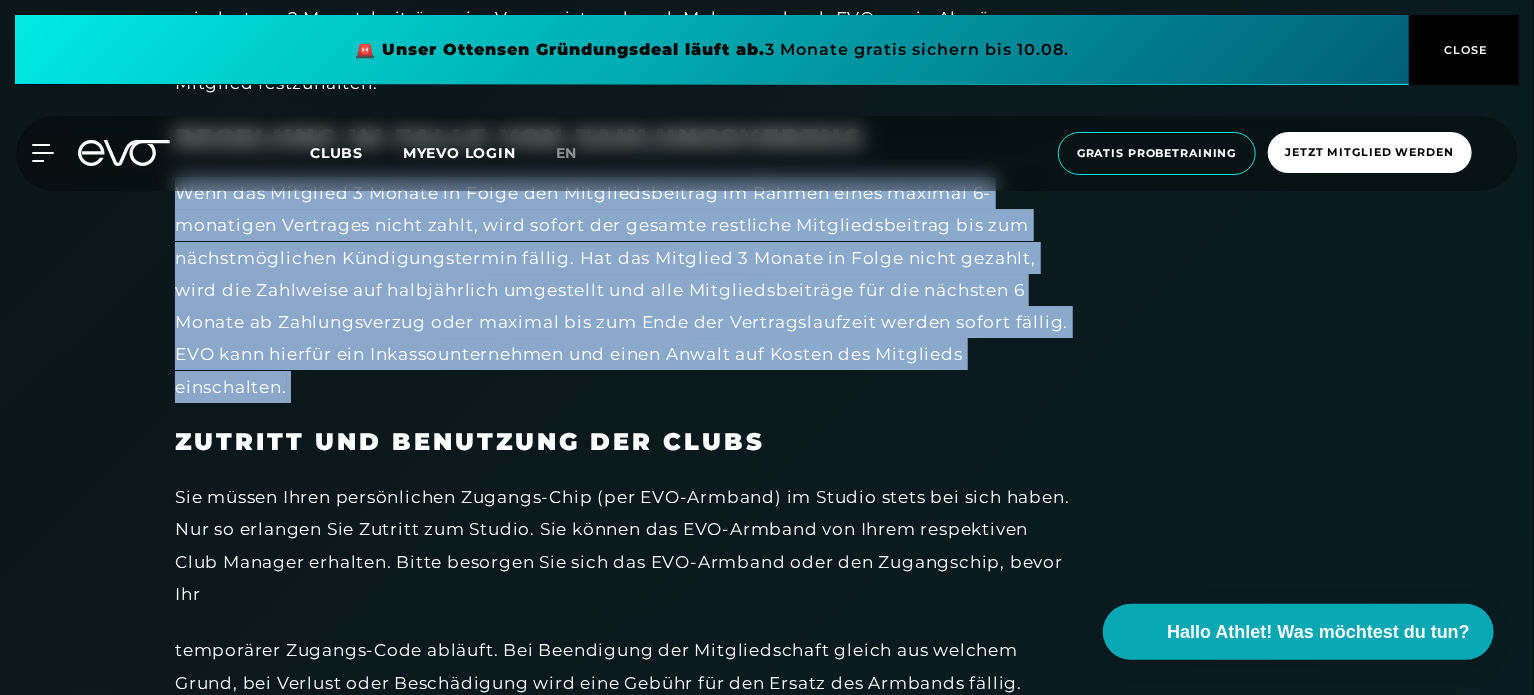 scroll, scrollTop: 3492, scrollLeft: 0, axis: vertical 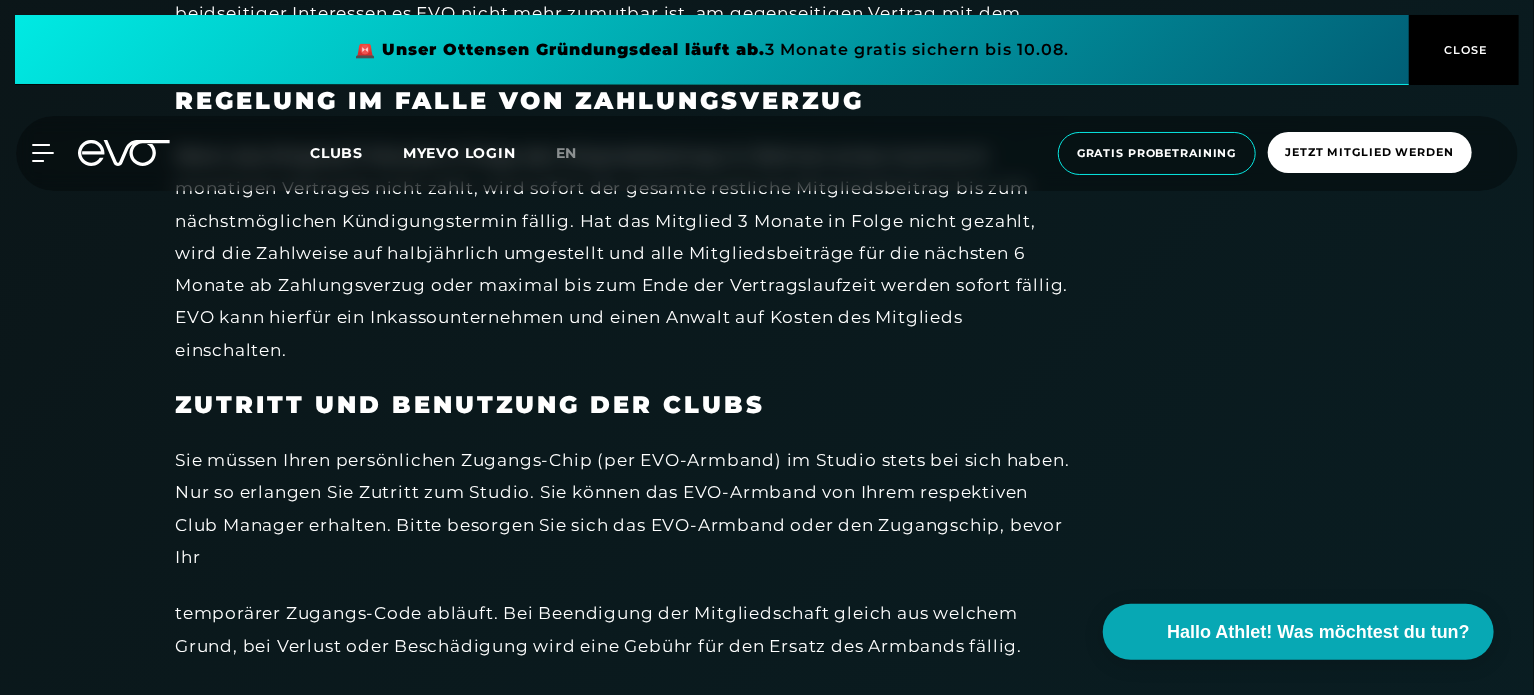 click on "Sie müssen Ihren persönlichen Zugangs-Chip (per EVO-Armband) im Studio stets bei sich haben. Nur so erlangen Sie Zutritt zum Studio. Sie können das EVO-Armband von Ihrem respektiven Club Manager erhalten. Bitte besorgen Sie sich das EVO-Armband oder den Zugangschip, bevor Ihr" at bounding box center [625, 508] 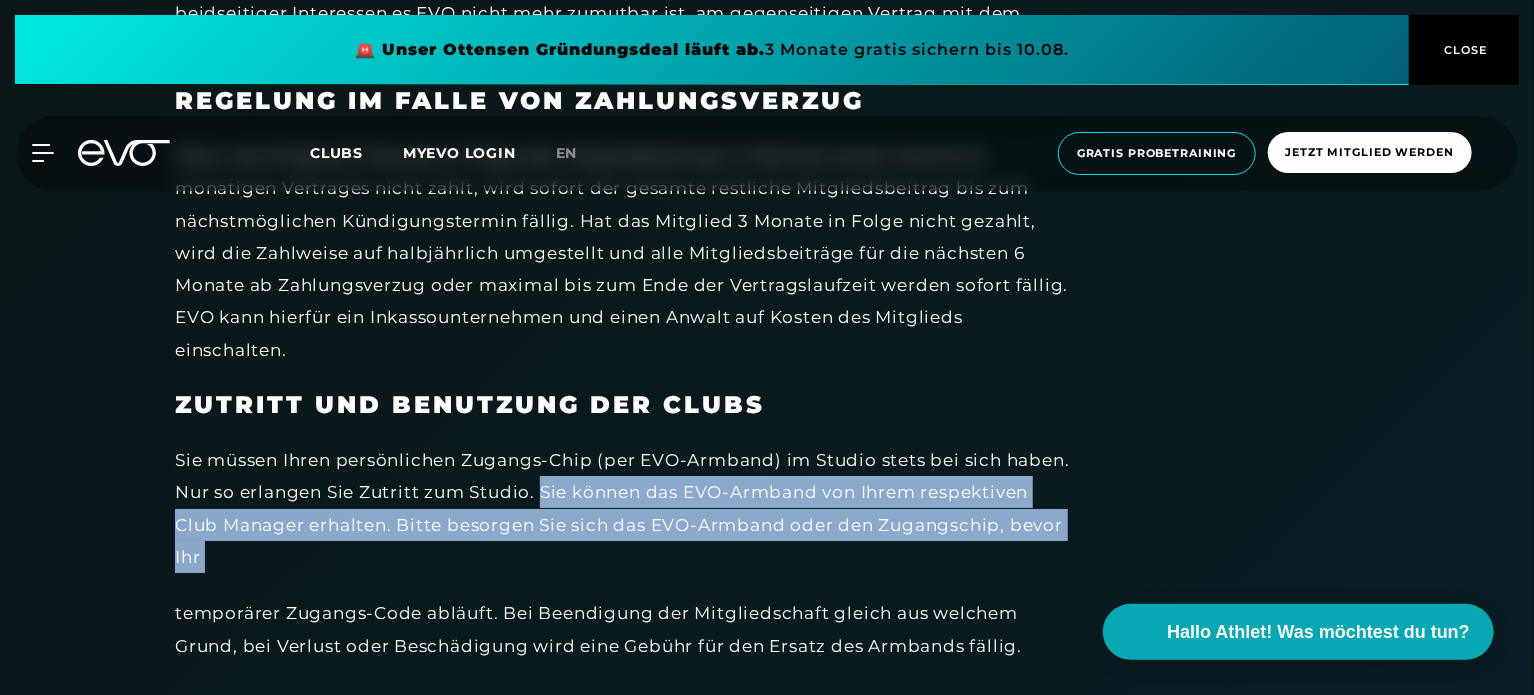 drag, startPoint x: 556, startPoint y: 491, endPoint x: 600, endPoint y: 550, distance: 73.60027 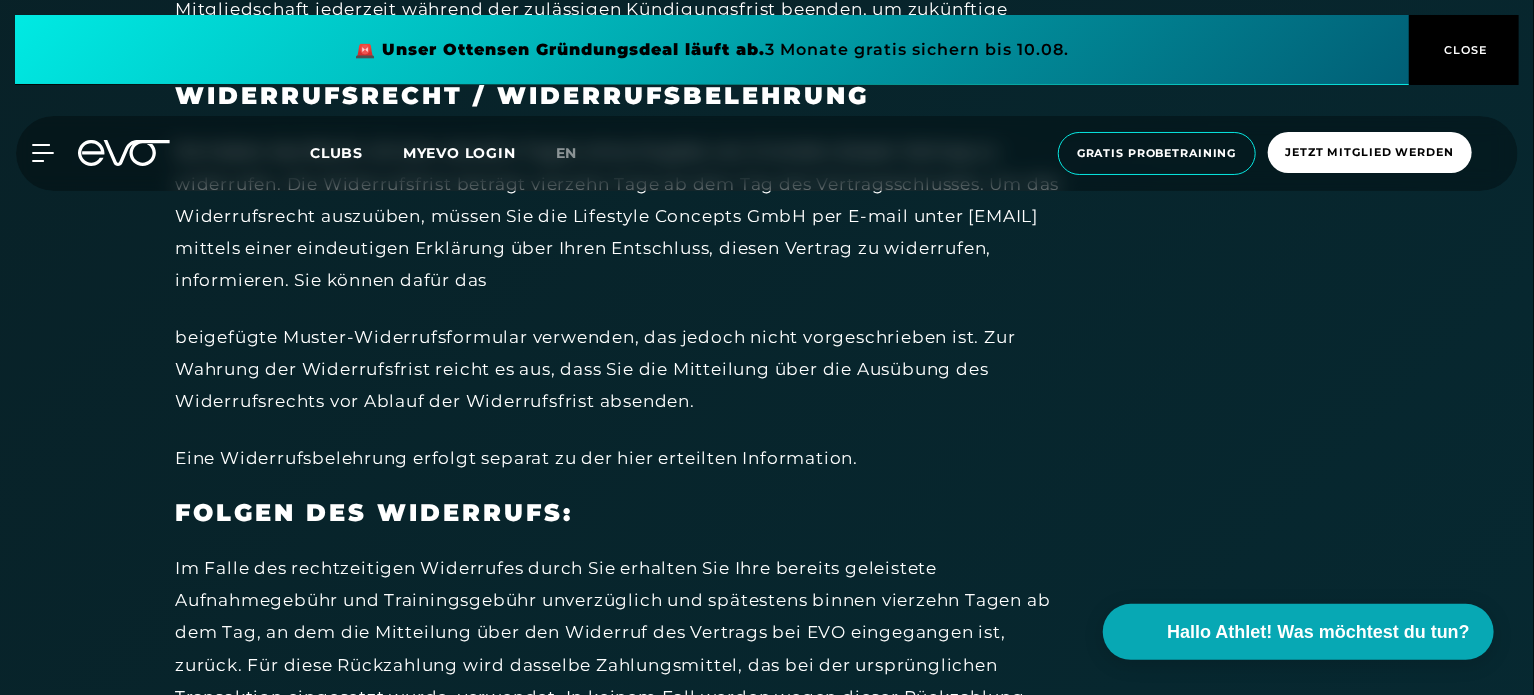 scroll, scrollTop: 7162, scrollLeft: 0, axis: vertical 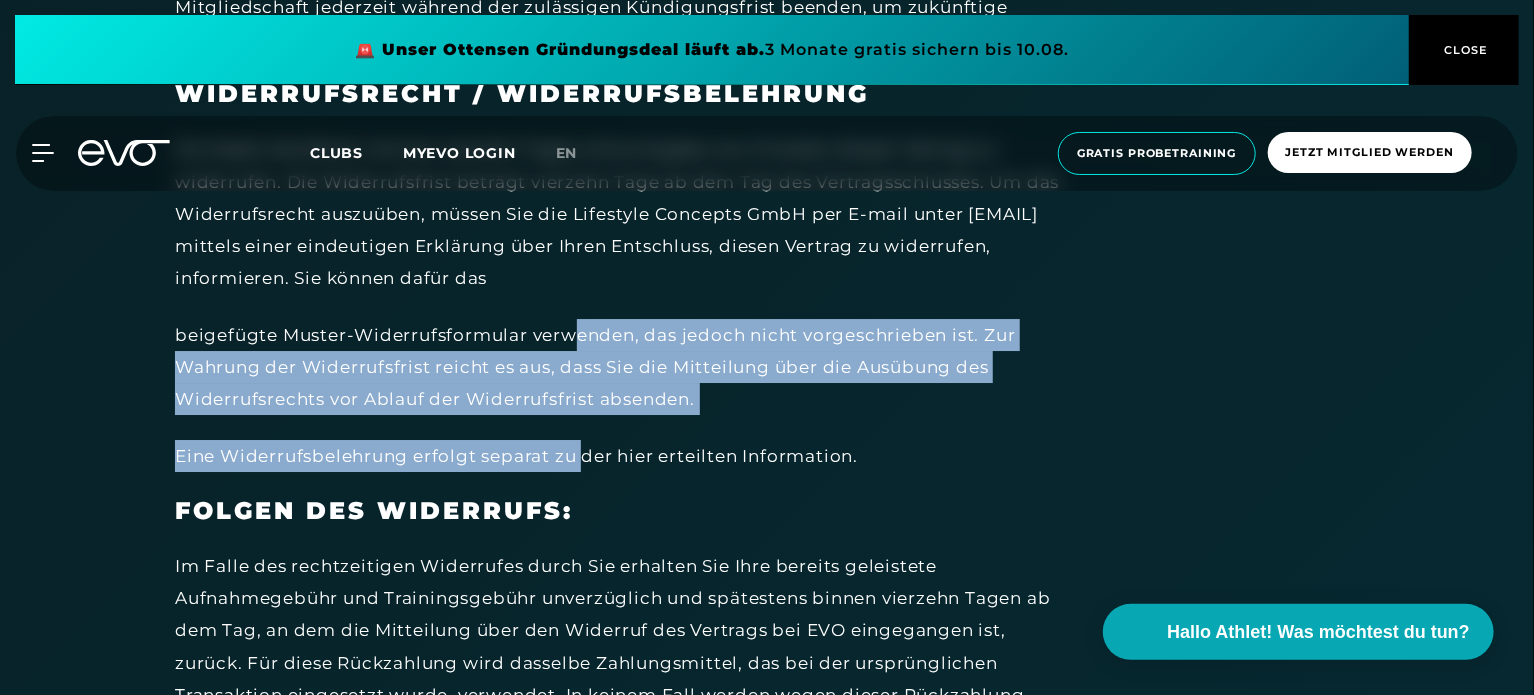 drag, startPoint x: 587, startPoint y: 496, endPoint x: 573, endPoint y: 325, distance: 171.57214 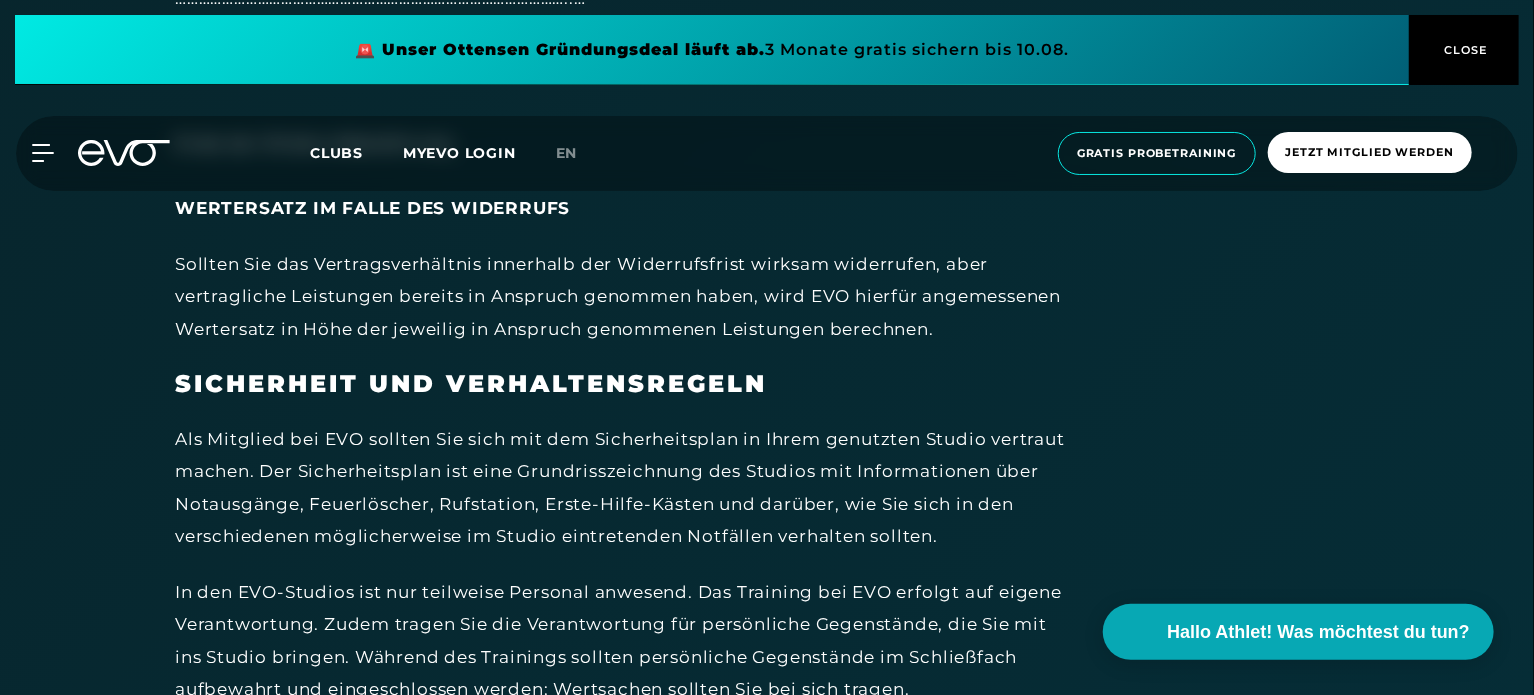 scroll, scrollTop: 8536, scrollLeft: 0, axis: vertical 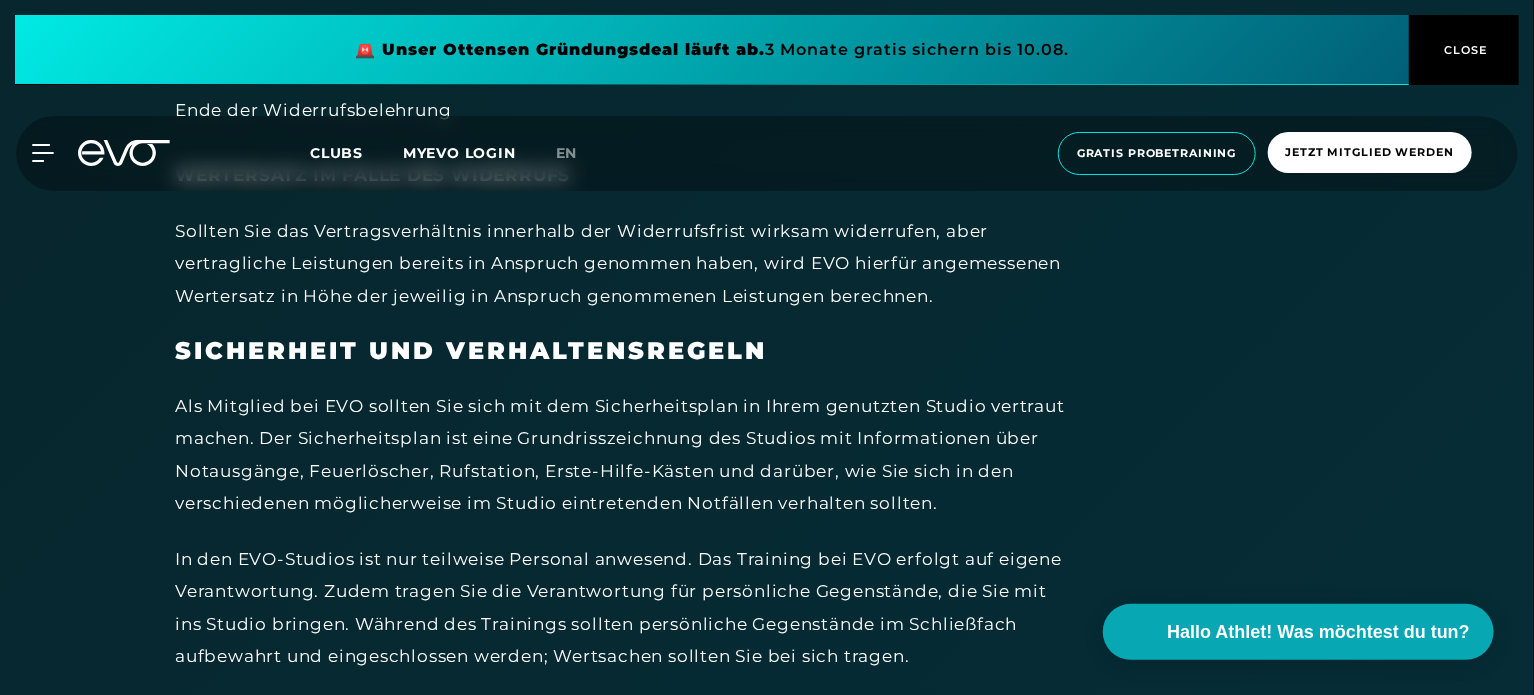 click on "Sollten Sie das Vertragsverhältnis innerhalb der Widerrufsfrist wirksam widerrufen, aber vertragliche Leistungen bereits in Anspruch genommen haben, wird EVO hierfür angemessenen Wertersatz in Höhe der jeweilig in Anspruch genommenen Leistungen berechnen." at bounding box center [625, 263] 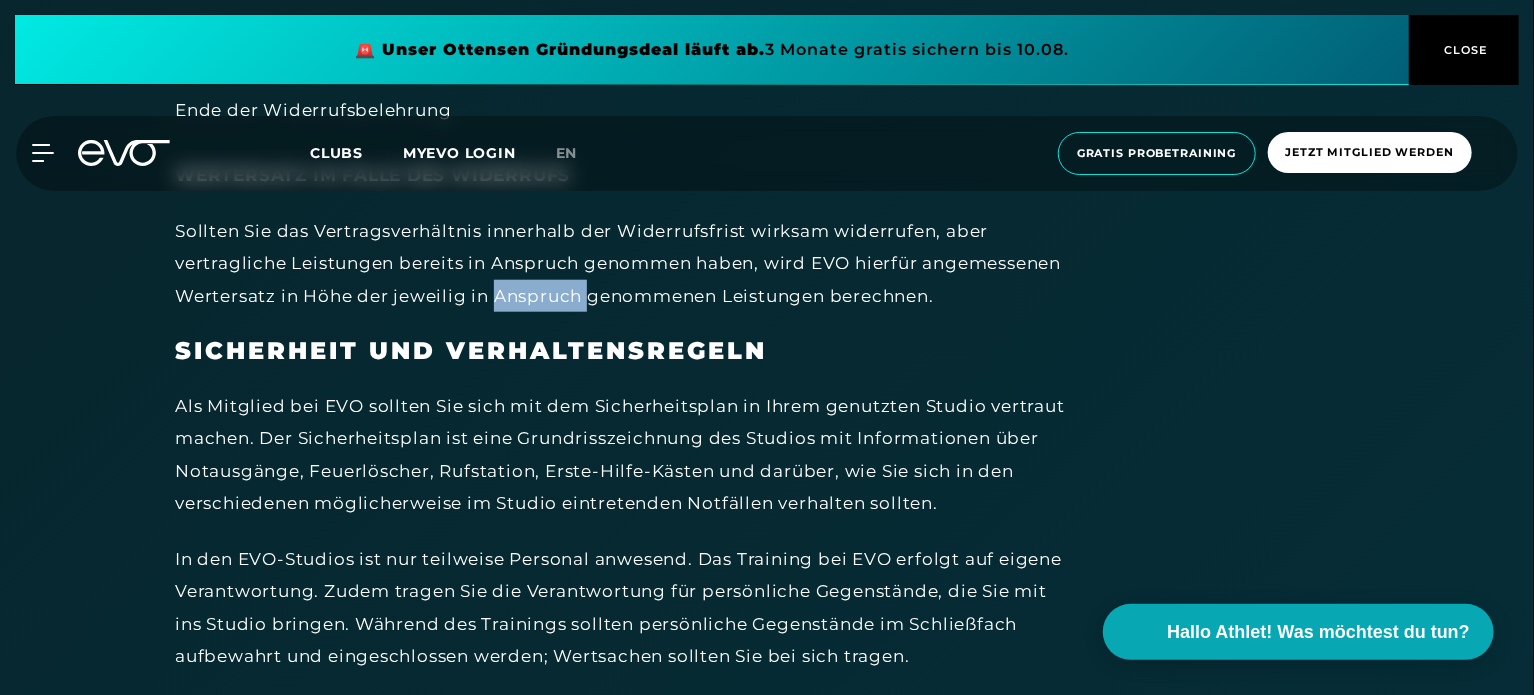 click on "Sollten Sie das Vertragsverhältnis innerhalb der Widerrufsfrist wirksam widerrufen, aber vertragliche Leistungen bereits in Anspruch genommen haben, wird EVO hierfür angemessenen Wertersatz in Höhe der jeweilig in Anspruch genommenen Leistungen berechnen." at bounding box center [625, 263] 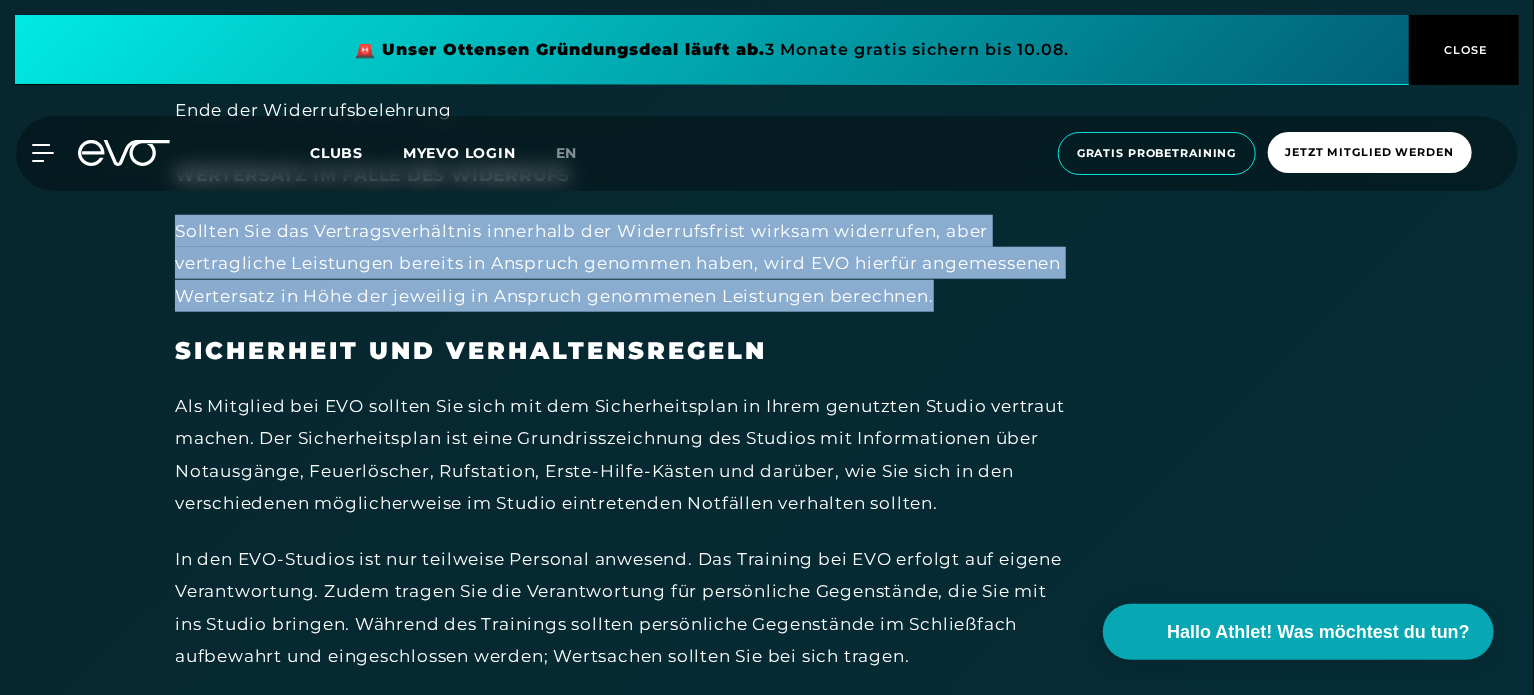 click on "Sollten Sie das Vertragsverhältnis innerhalb der Widerrufsfrist wirksam widerrufen, aber vertragliche Leistungen bereits in Anspruch genommen haben, wird EVO hierfür angemessenen Wertersatz in Höhe der jeweilig in Anspruch genommenen Leistungen berechnen." at bounding box center [625, 263] 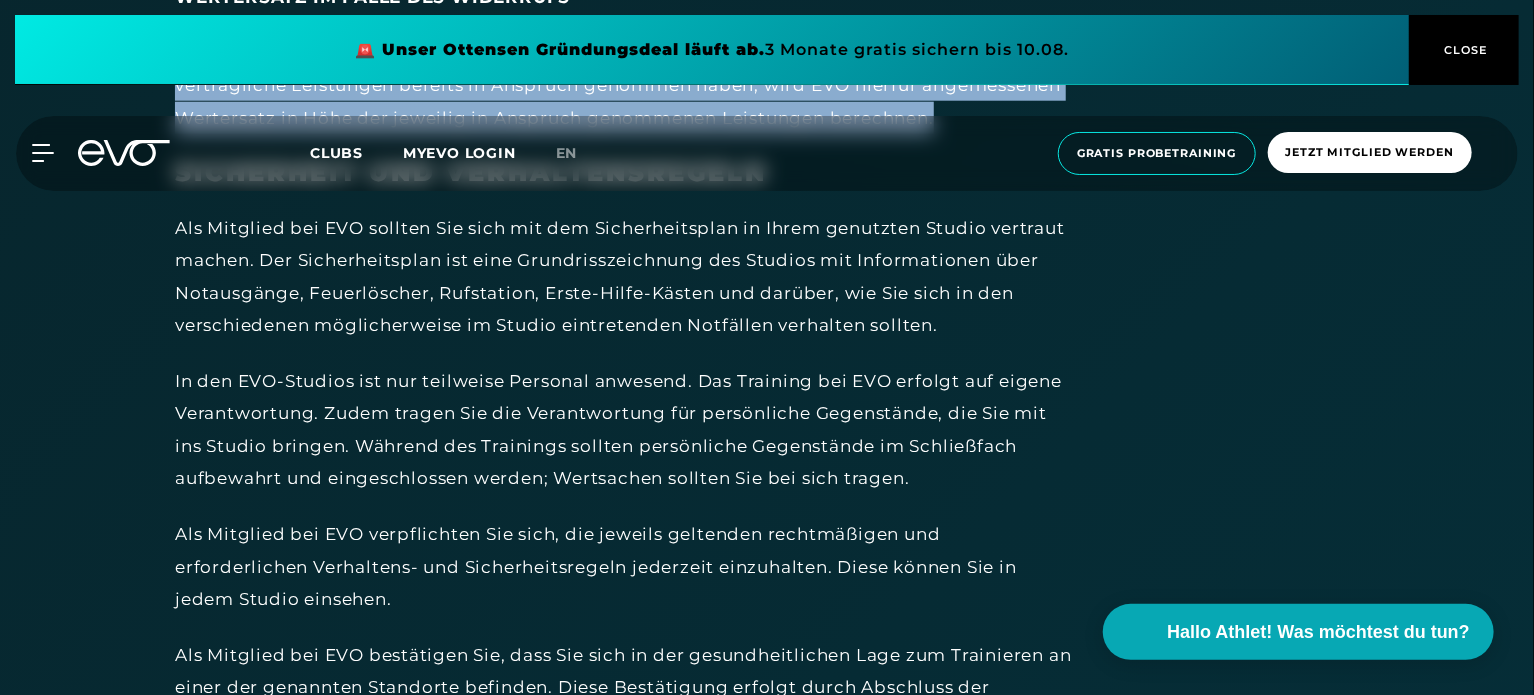 scroll, scrollTop: 8715, scrollLeft: 0, axis: vertical 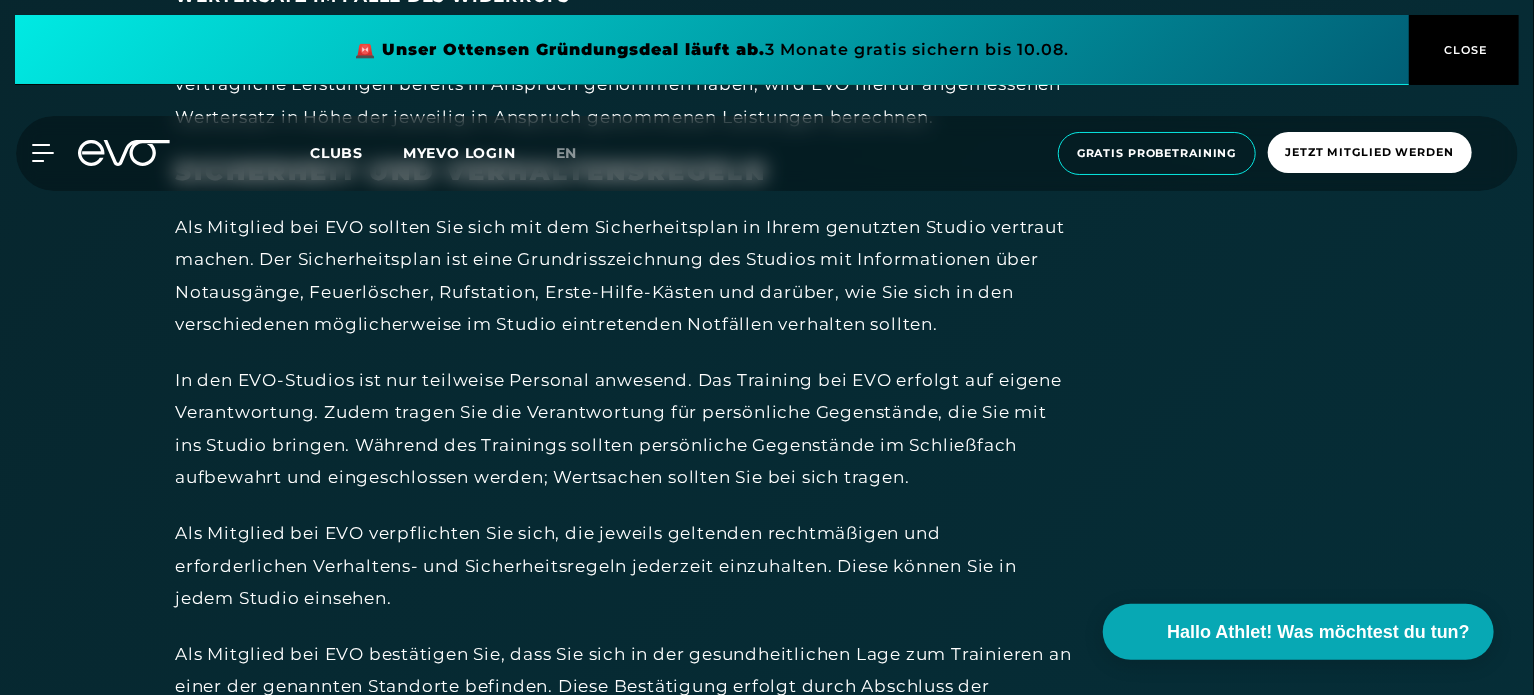 drag, startPoint x: 564, startPoint y: 279, endPoint x: 569, endPoint y: 289, distance: 11.18034 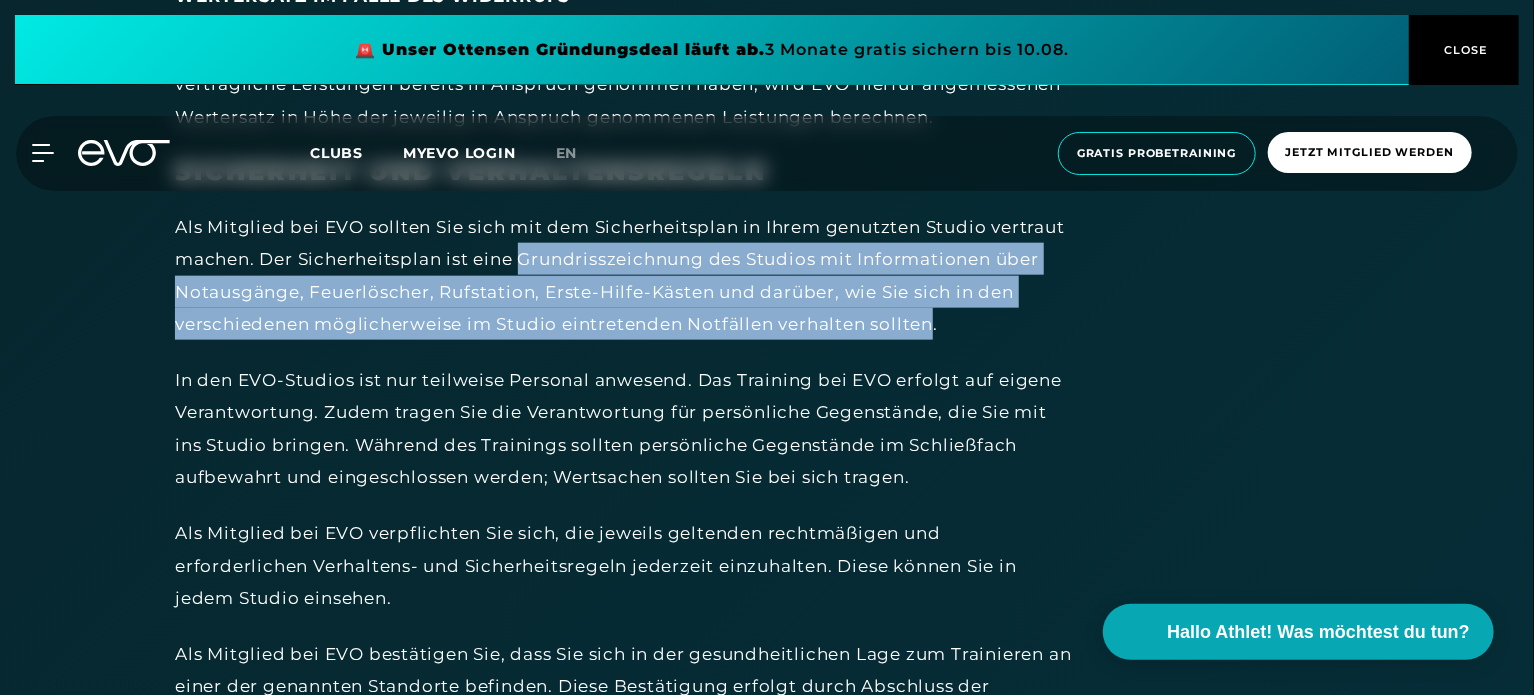 drag, startPoint x: 569, startPoint y: 289, endPoint x: 924, endPoint y: 345, distance: 359.38977 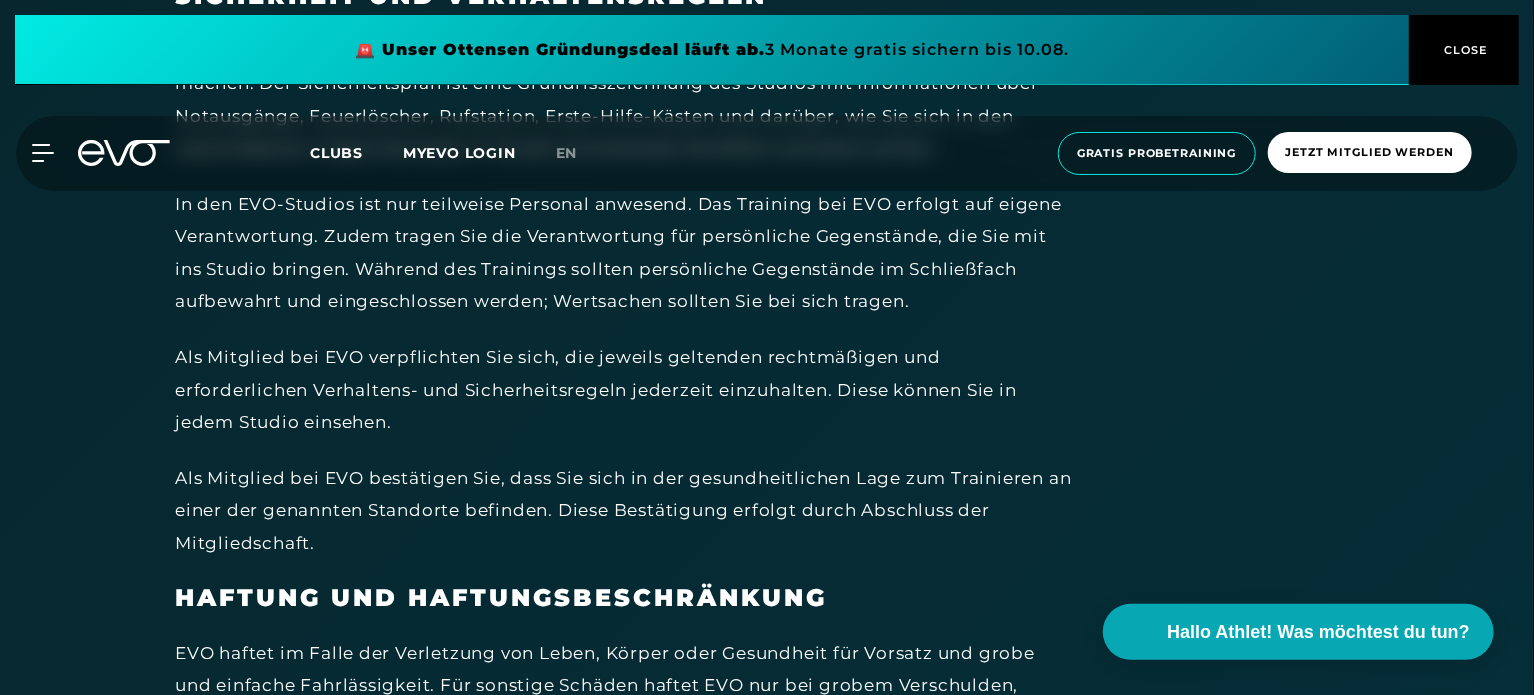 scroll, scrollTop: 8892, scrollLeft: 0, axis: vertical 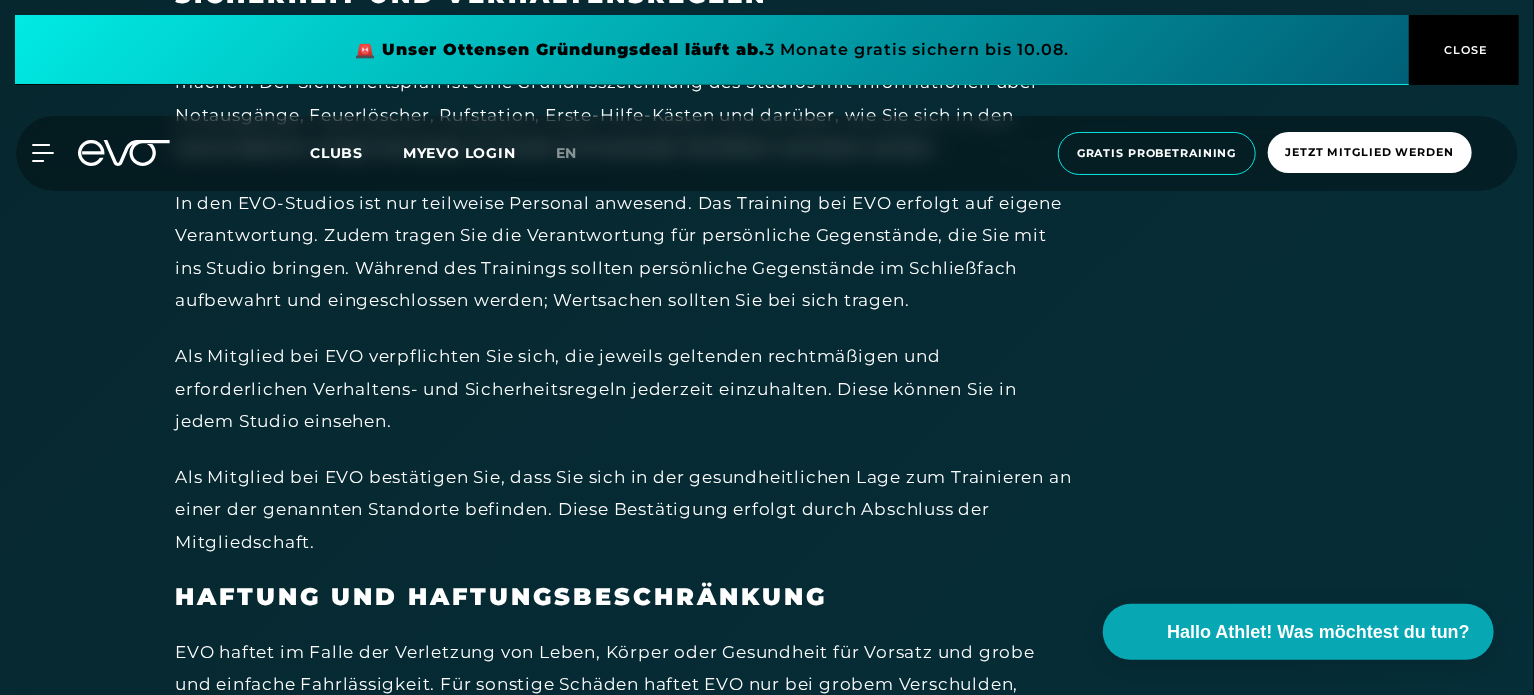 click on "In den EVO-Studios ist nur teilweise Personal anwesend. Das Training bei EVO erfolgt auf eigene Verantwortung. Zudem tragen Sie die Verantwortung für persönliche Gegenstände, die Sie mit ins Studio bringen. Während des Trainings sollten persönliche Gegenstände im Schließfach aufbewahrt und eingeschlossen werden; Wertsachen sollten Sie bei sich tragen." at bounding box center (625, 251) 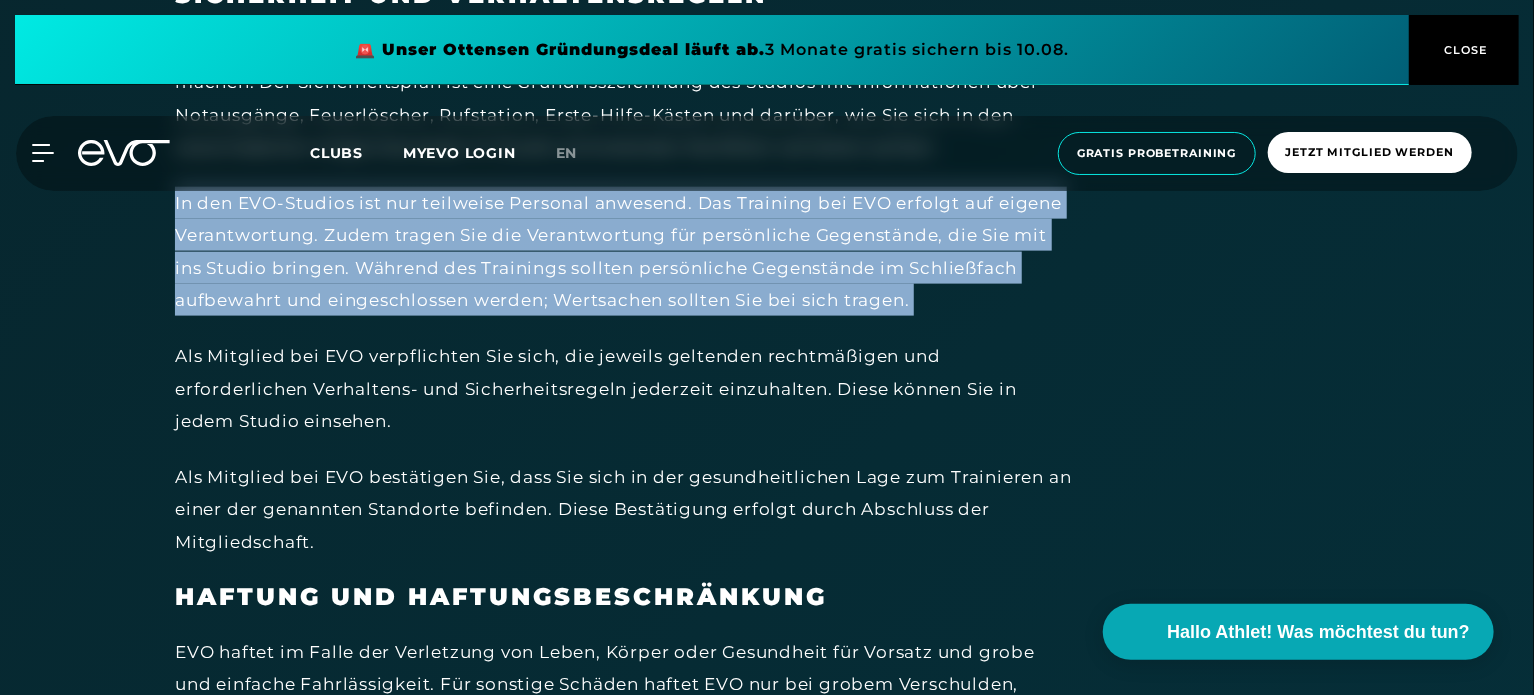 click on "In den EVO-Studios ist nur teilweise Personal anwesend. Das Training bei EVO erfolgt auf eigene Verantwortung. Zudem tragen Sie die Verantwortung für persönliche Gegenstände, die Sie mit ins Studio bringen. Während des Trainings sollten persönliche Gegenstände im Schließfach aufbewahrt und eingeschlossen werden; Wertsachen sollten Sie bei sich tragen." at bounding box center (625, 251) 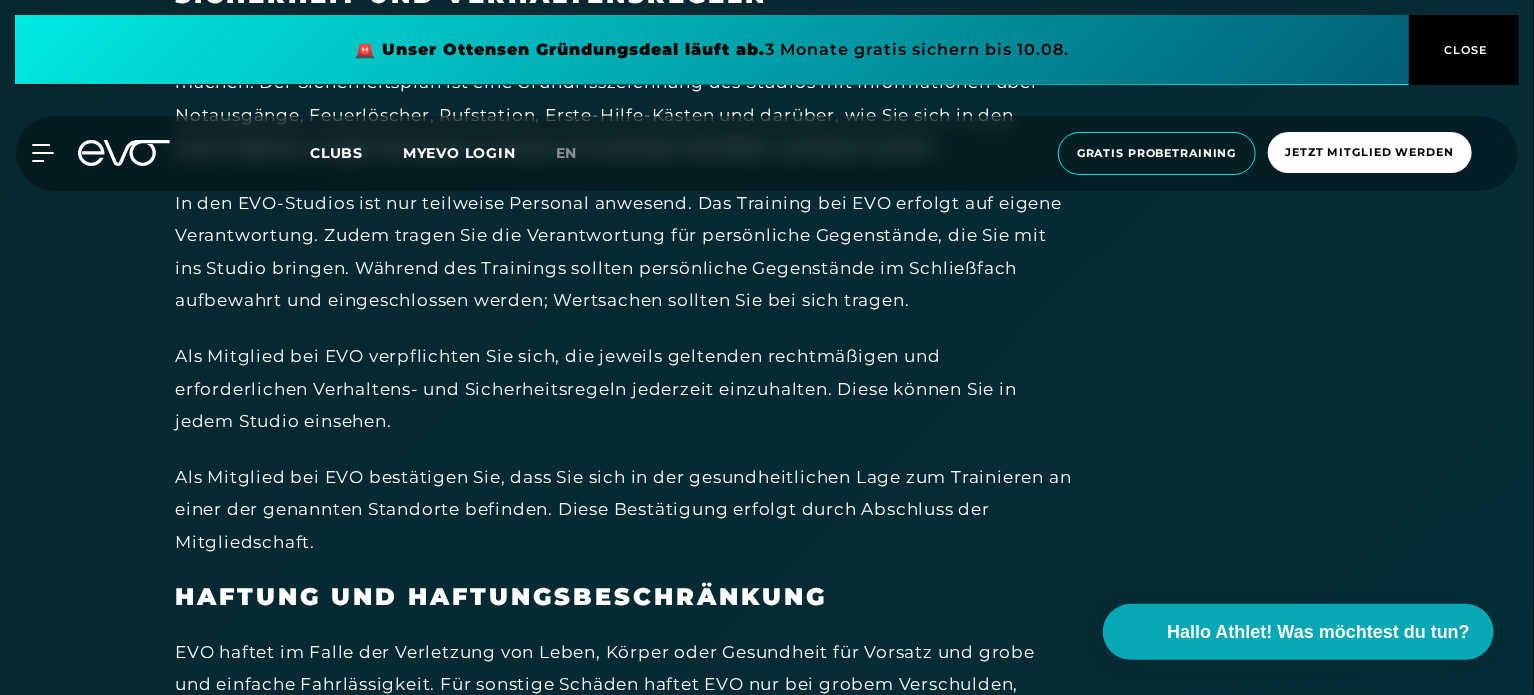 click on "In den EVO-Studios ist nur teilweise Personal anwesend. Das Training bei EVO erfolgt auf eigene Verantwortung. Zudem tragen Sie die Verantwortung für persönliche Gegenstände, die Sie mit ins Studio bringen. Während des Trainings sollten persönliche Gegenstände im Schließfach aufbewahrt und eingeschlossen werden; Wertsachen sollten Sie bei sich tragen." at bounding box center [625, 251] 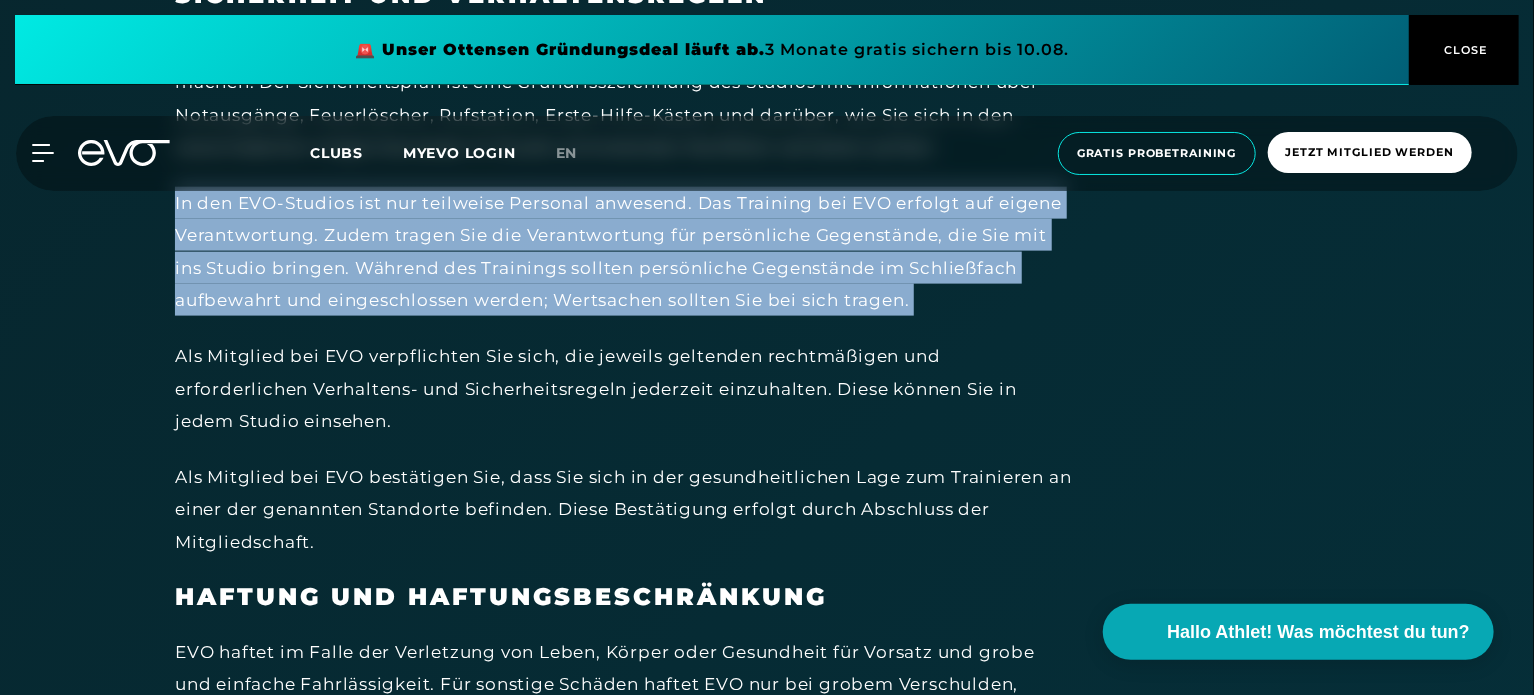 click on "In den EVO-Studios ist nur teilweise Personal anwesend. Das Training bei EVO erfolgt auf eigene Verantwortung. Zudem tragen Sie die Verantwortung für persönliche Gegenstände, die Sie mit ins Studio bringen. Während des Trainings sollten persönliche Gegenstände im Schließfach aufbewahrt und eingeschlossen werden; Wertsachen sollten Sie bei sich tragen." at bounding box center (625, 251) 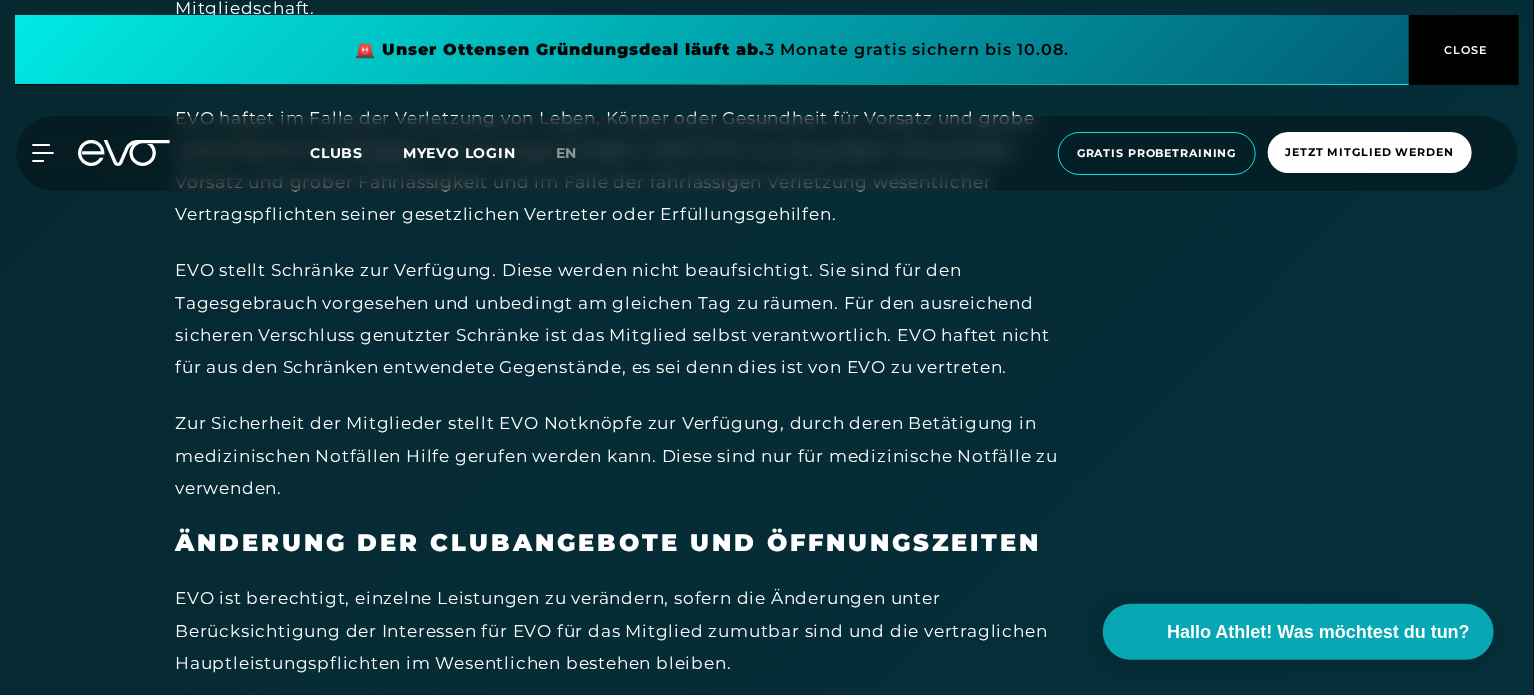 scroll, scrollTop: 9650, scrollLeft: 0, axis: vertical 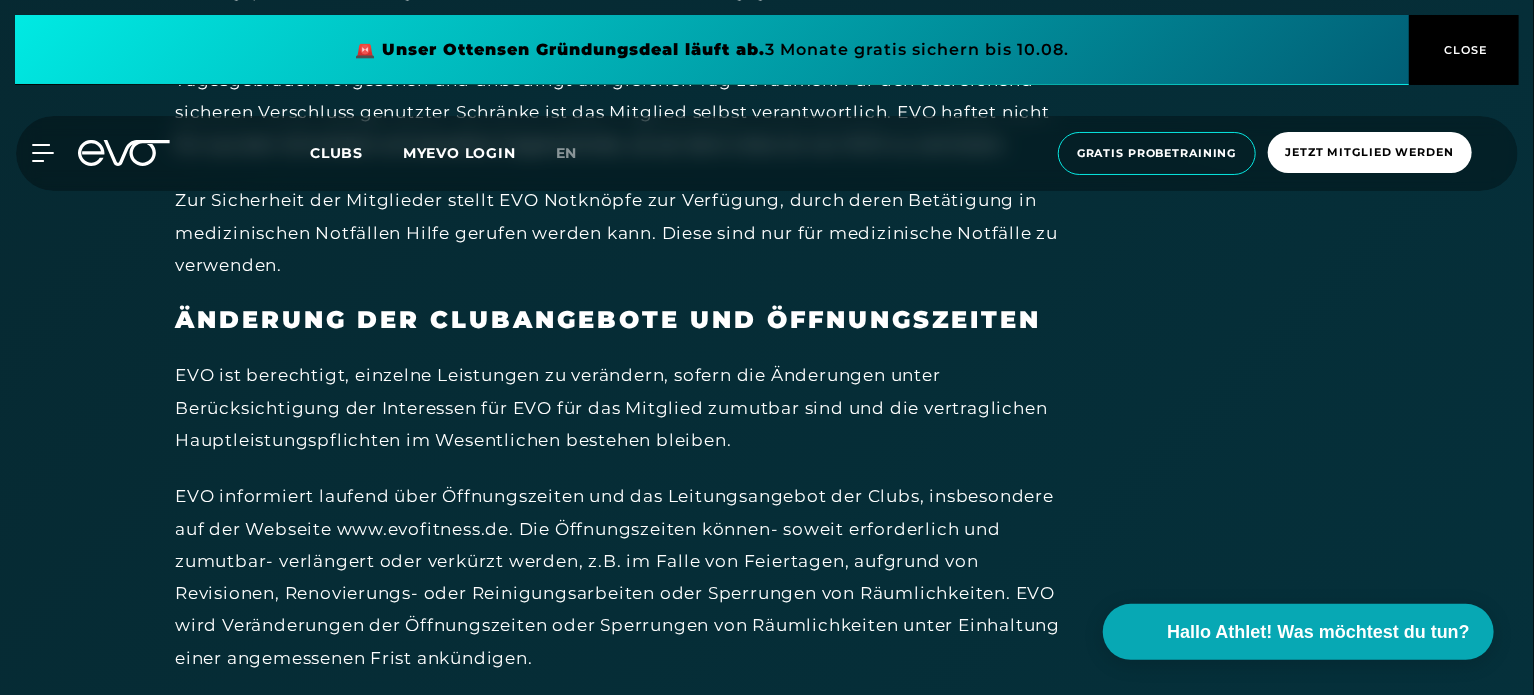 click on "EVO ist berechtigt, einzelne Leistungen zu verändern, sofern die Änderungen unter Berücksichtigung der Interessen für EVO für das Mitglied zumutbar sind und die vertraglichen Hauptleistungspflichten im Wesentlichen bestehen bleiben." at bounding box center (625, 407) 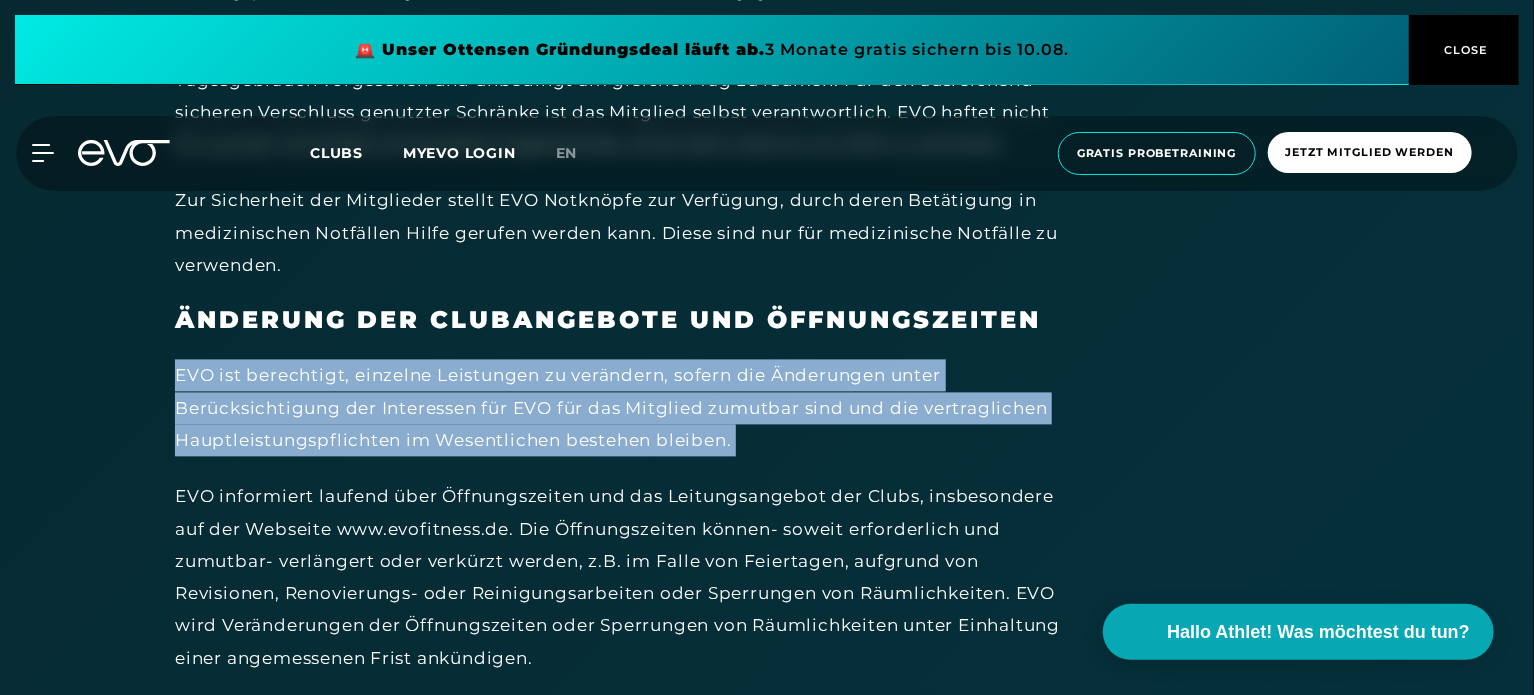 click on "EVO ist berechtigt, einzelne Leistungen zu verändern, sofern die Änderungen unter Berücksichtigung der Interessen für EVO für das Mitglied zumutbar sind und die vertraglichen Hauptleistungspflichten im Wesentlichen bestehen bleiben." at bounding box center [625, 407] 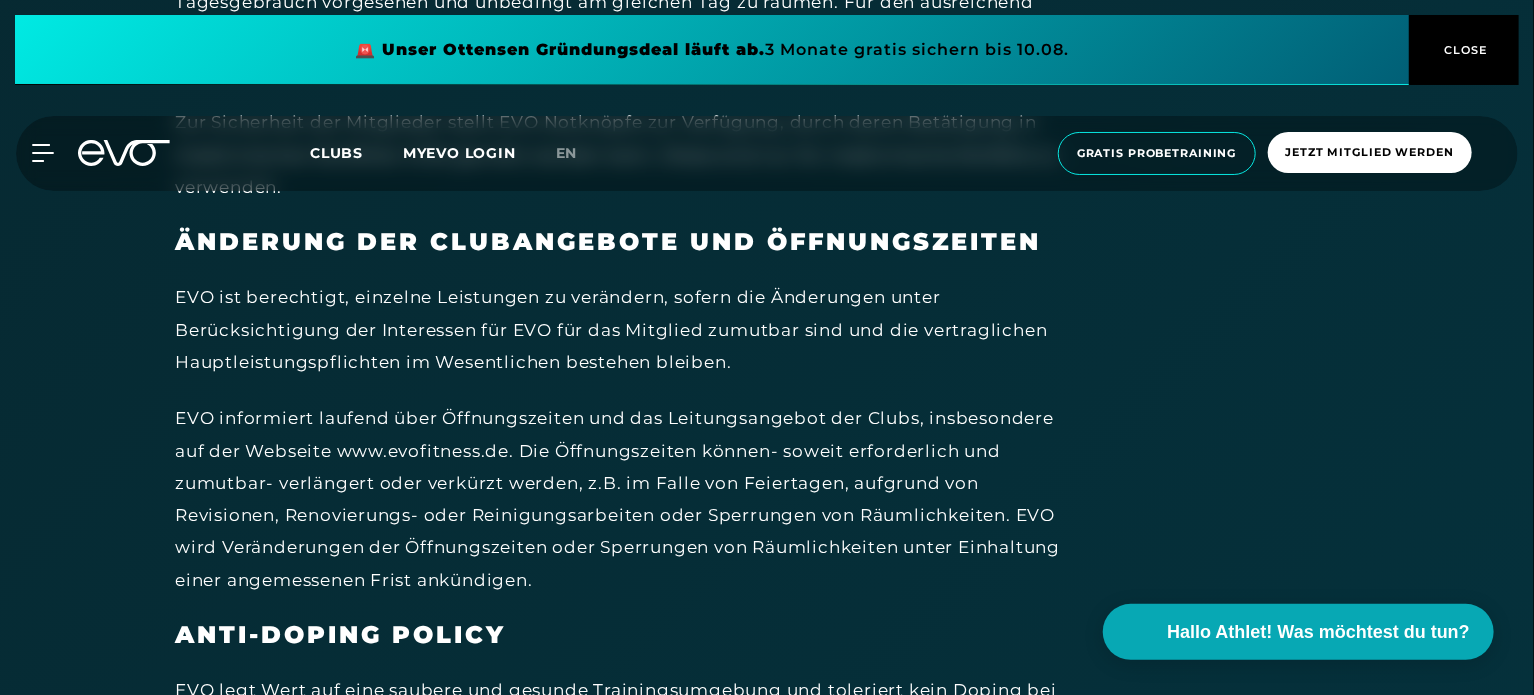 click on "EVO informiert laufend über Öffnungszeiten und das Leitungsangebot der Clubs, insbesondere auf der Webseite www.evofitness.de. Die Öffnungszeiten können- soweit erforderlich und zumutbar- verlängert oder verkürzt werden, z.B. im Falle von Feiertagen, aufgrund von Revisionen, Renovierungs- oder Reinigungsarbeiten oder Sperrungen von Räumlichkeiten. EVO wird Veränderungen der Öffnungszeiten oder Sperrungen von Räumlichkeiten unter Einhaltung einer angemessenen Frist ankündigen." at bounding box center (625, 499) 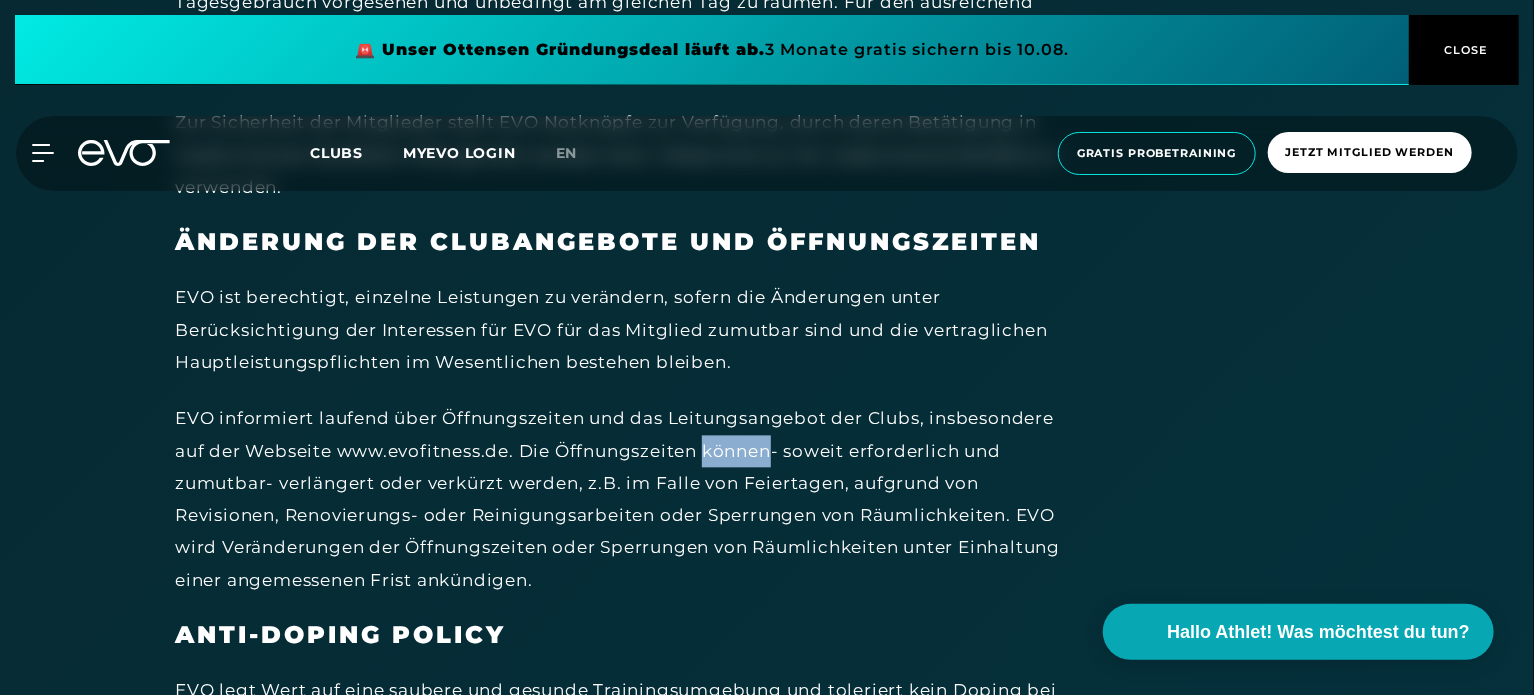 click on "EVO informiert laufend über Öffnungszeiten und das Leitungsangebot der Clubs, insbesondere auf der Webseite www.evofitness.de. Die Öffnungszeiten können- soweit erforderlich und zumutbar- verlängert oder verkürzt werden, z.B. im Falle von Feiertagen, aufgrund von Revisionen, Renovierungs- oder Reinigungsarbeiten oder Sperrungen von Räumlichkeiten. EVO wird Veränderungen der Öffnungszeiten oder Sperrungen von Räumlichkeiten unter Einhaltung einer angemessenen Frist ankündigen." at bounding box center [625, 499] 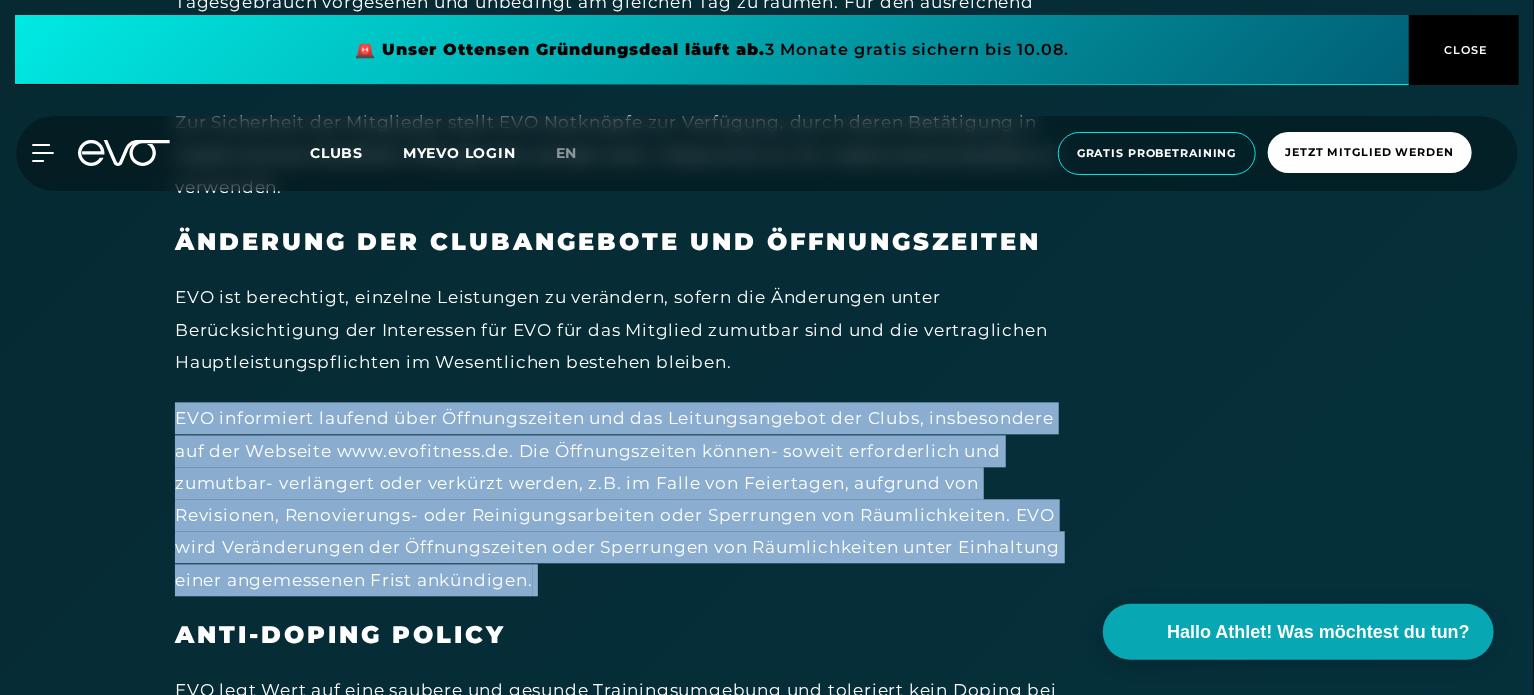 click on "EVO informiert laufend über Öffnungszeiten und das Leitungsangebot der Clubs, insbesondere auf der Webseite www.evofitness.de. Die Öffnungszeiten können- soweit erforderlich und zumutbar- verlängert oder verkürzt werden, z.B. im Falle von Feiertagen, aufgrund von Revisionen, Renovierungs- oder Reinigungsarbeiten oder Sperrungen von Räumlichkeiten. EVO wird Veränderungen der Öffnungszeiten oder Sperrungen von Räumlichkeiten unter Einhaltung einer angemessenen Frist ankündigen." at bounding box center (625, 499) 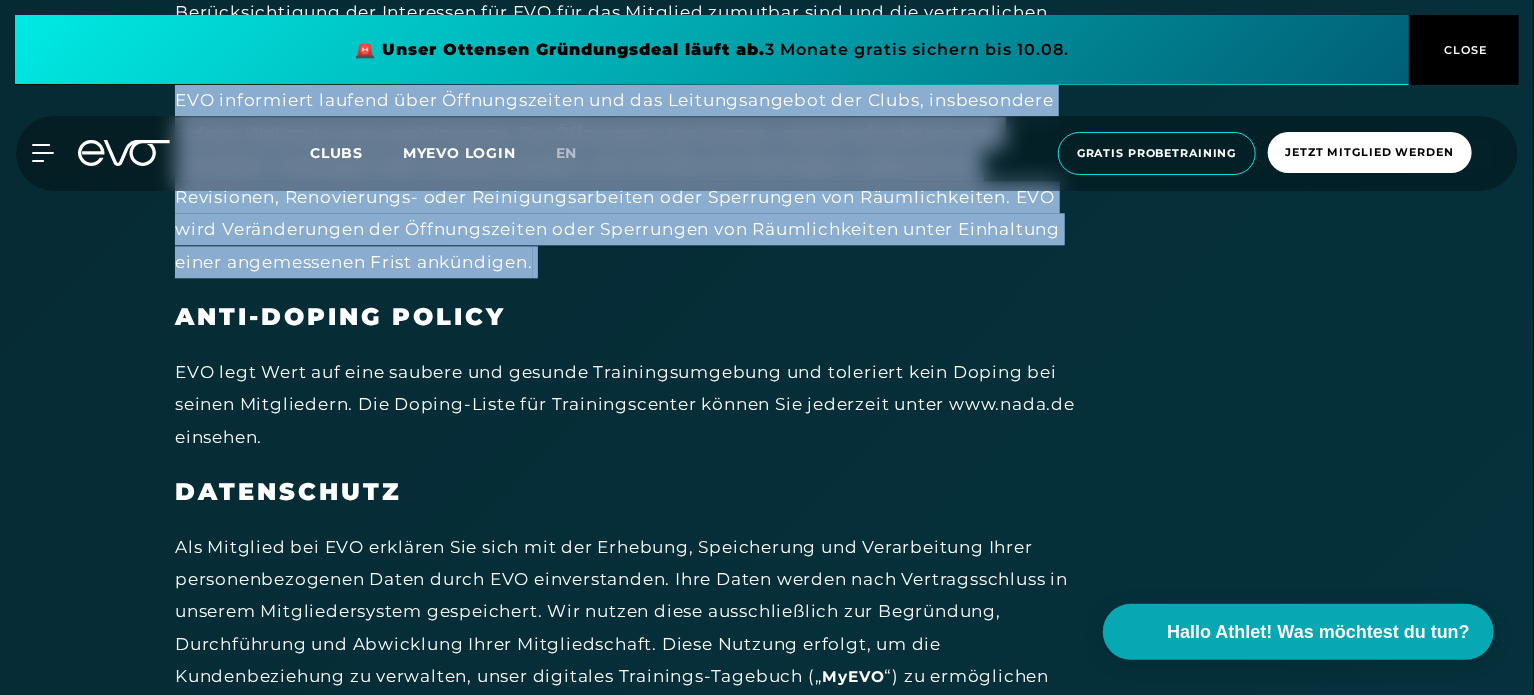 scroll, scrollTop: 10047, scrollLeft: 0, axis: vertical 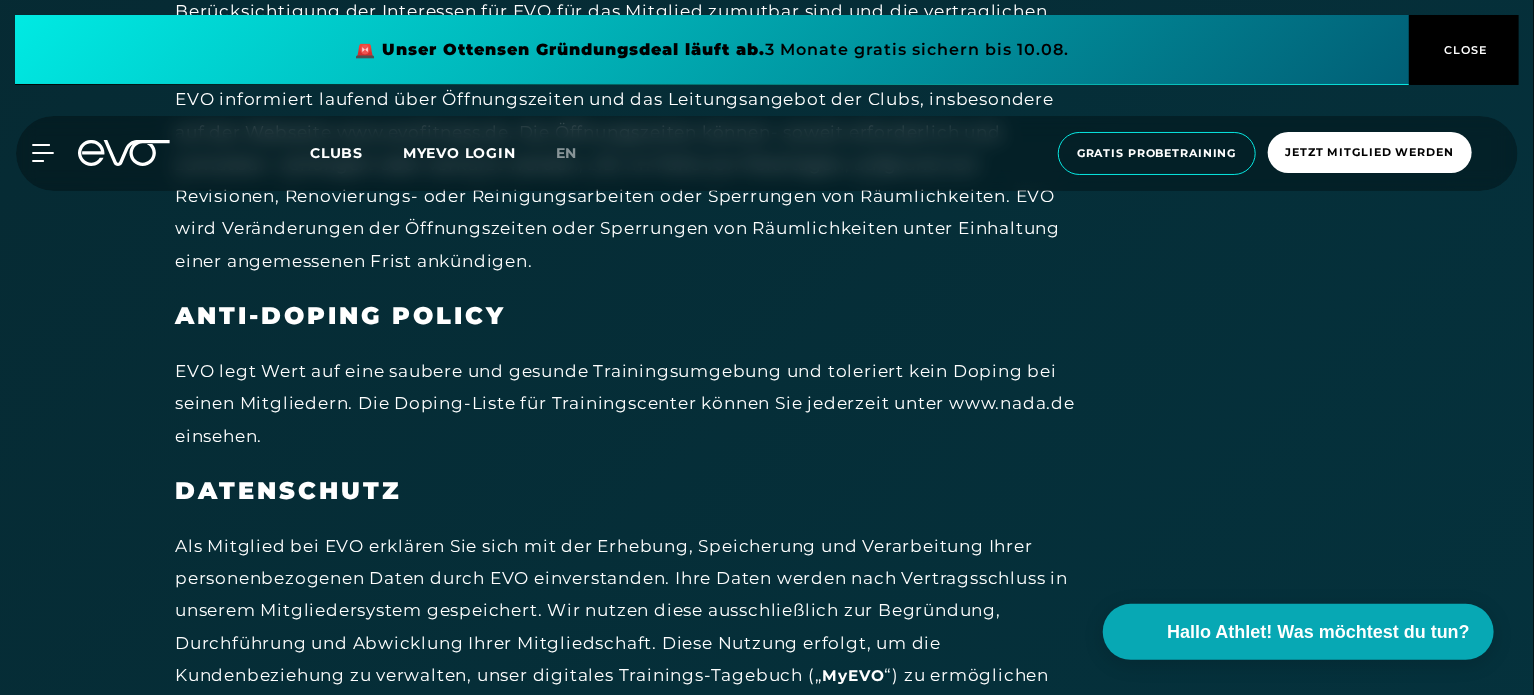 click on "EVO legt Wert auf eine saubere und gesunde Trainingsumgebung und toleriert kein Doping bei seinen Mitgliedern. Die Doping-Liste für Trainingscenter können Sie jederzeit unter www.nada.de einsehen." at bounding box center [625, 403] 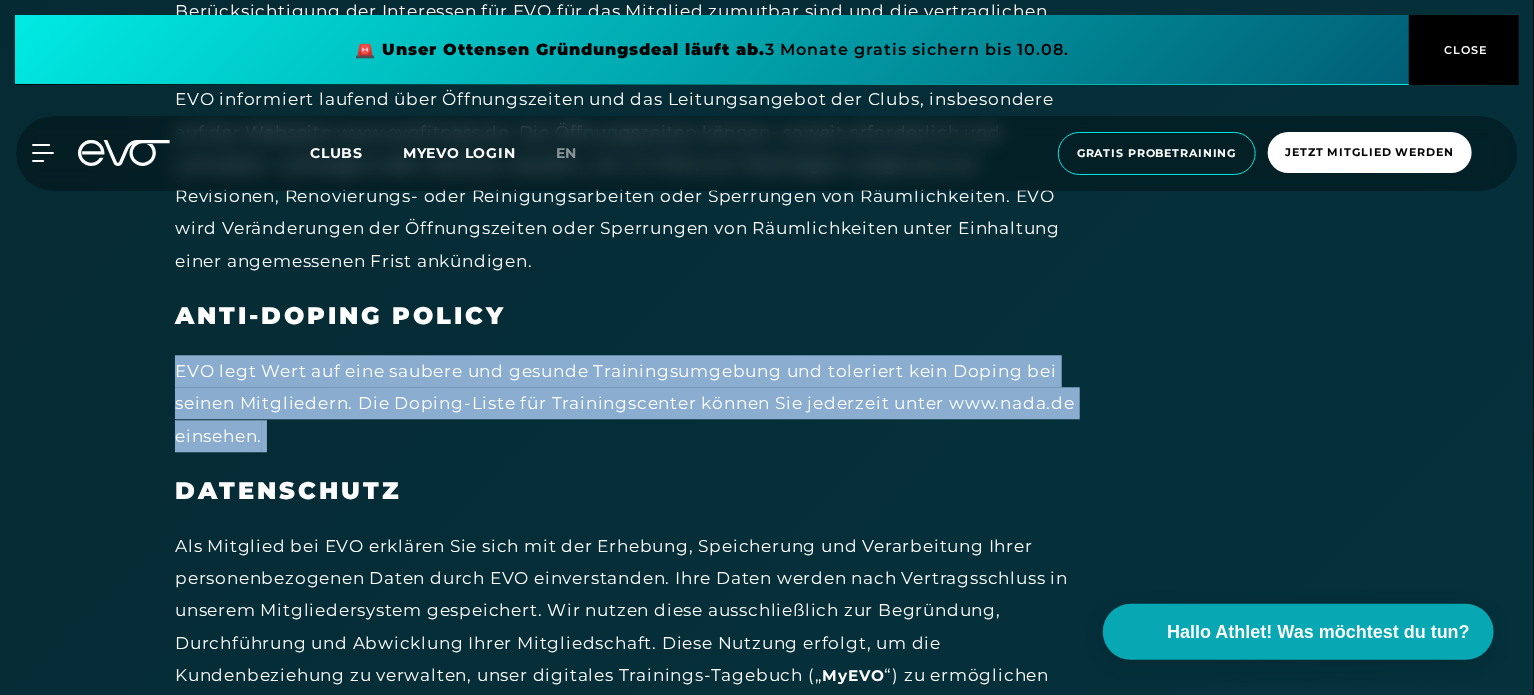 click on "EVO legt Wert auf eine saubere und gesunde Trainingsumgebung und toleriert kein Doping bei seinen Mitgliedern. Die Doping-Liste für Trainingscenter können Sie jederzeit unter www.nada.de einsehen." at bounding box center (625, 403) 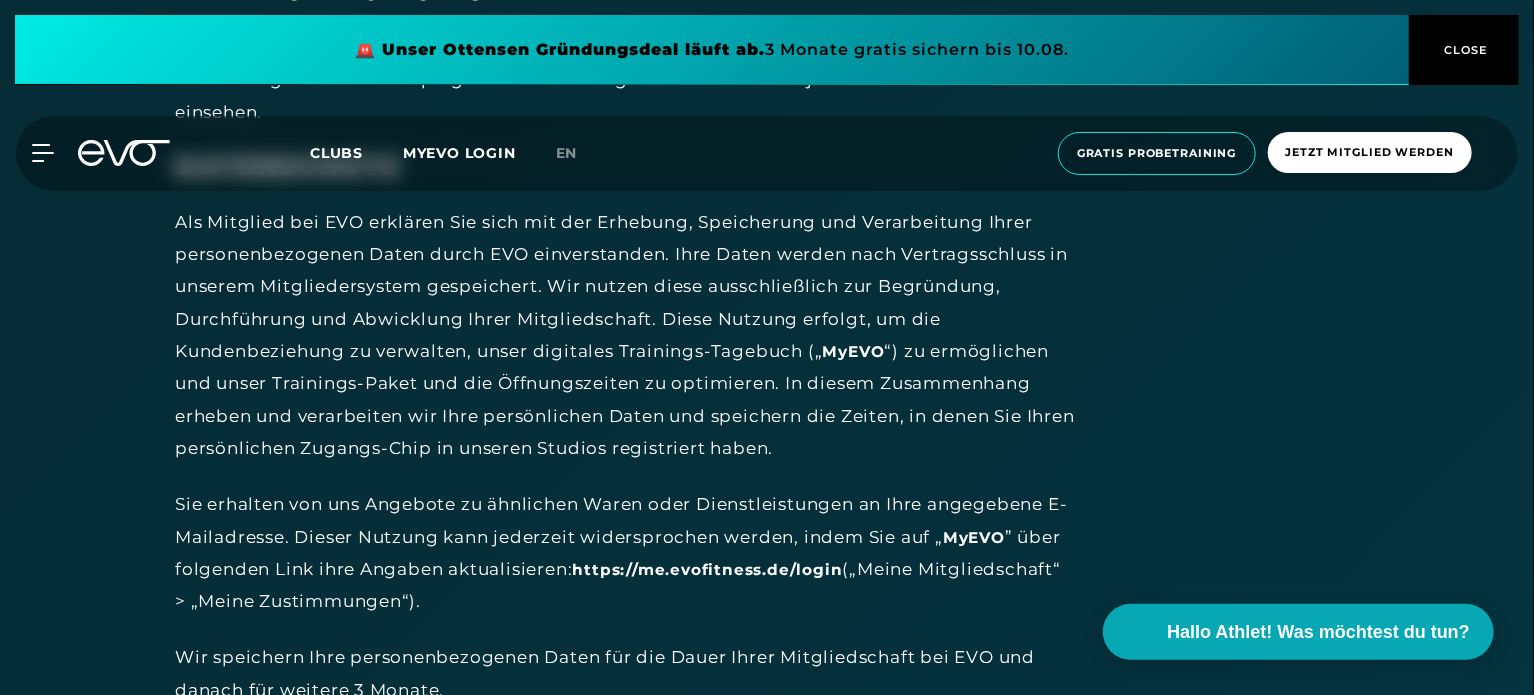 scroll, scrollTop: 10392, scrollLeft: 0, axis: vertical 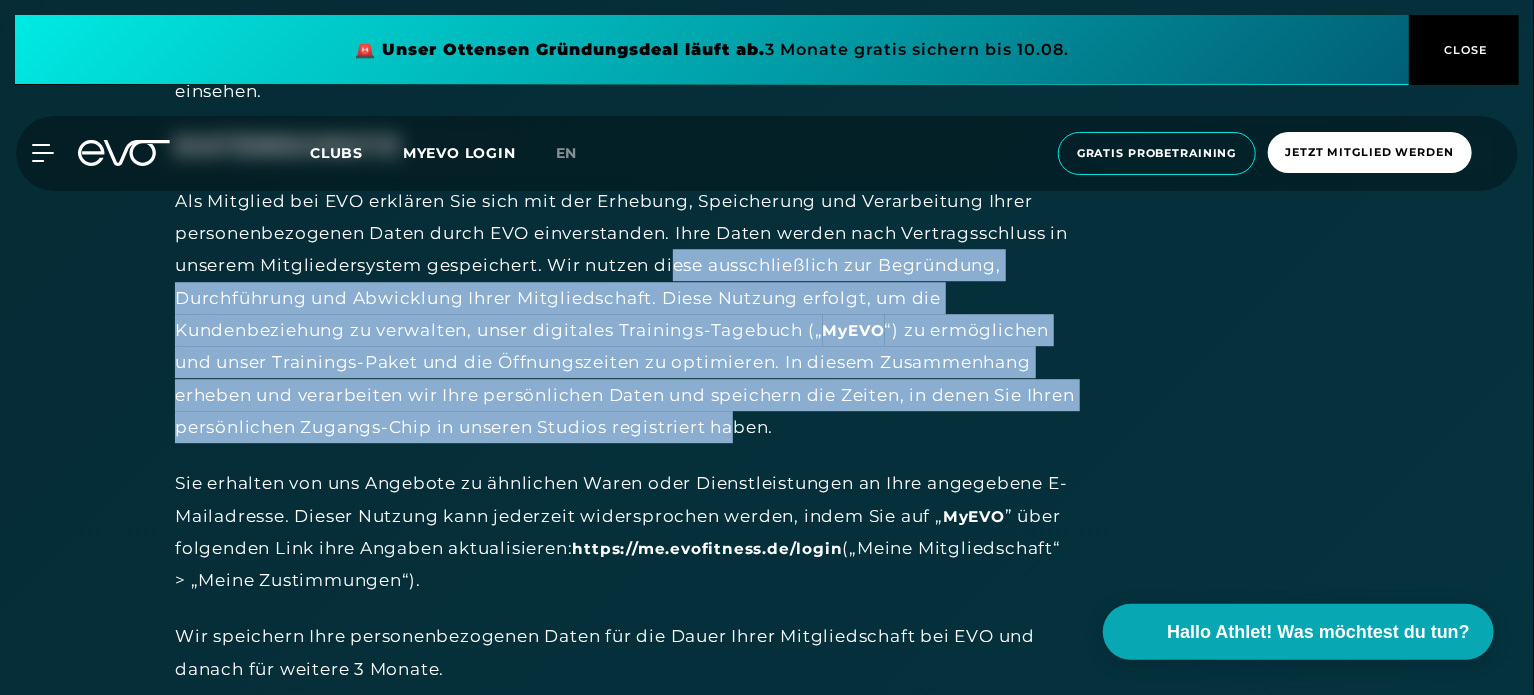 drag, startPoint x: 694, startPoint y: 287, endPoint x: 793, endPoint y: 458, distance: 197.59048 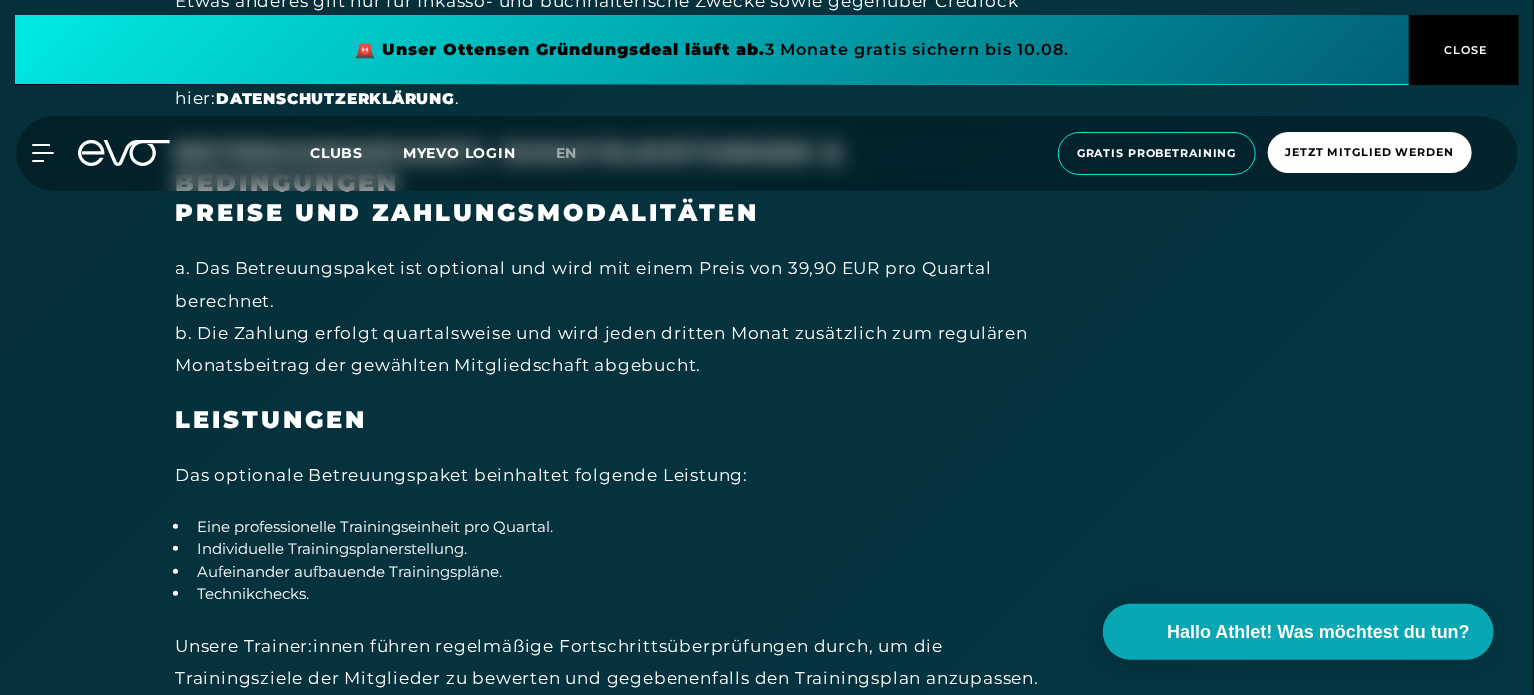scroll, scrollTop: 11488, scrollLeft: 0, axis: vertical 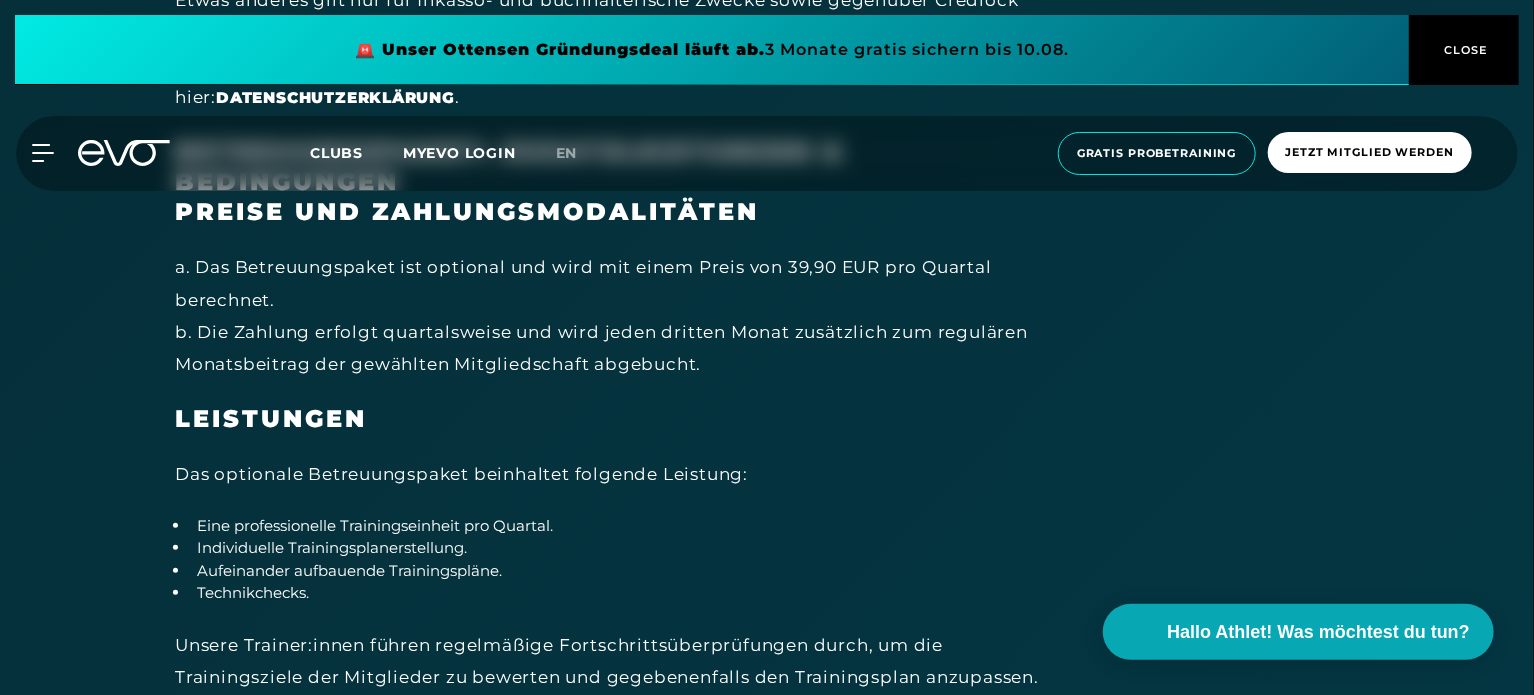 click on "a. Das Betreuungspaket ist optional und wird mit einem Preis von 39,90 EUR pro Quartal berechnet.  b. Die Zahlung erfolgt quartalsweise und wird jeden dritten Monat zusätzlich zum regulären Monatsbeitrag der gewählten Mitgliedschaft abgebucht." at bounding box center (625, 315) 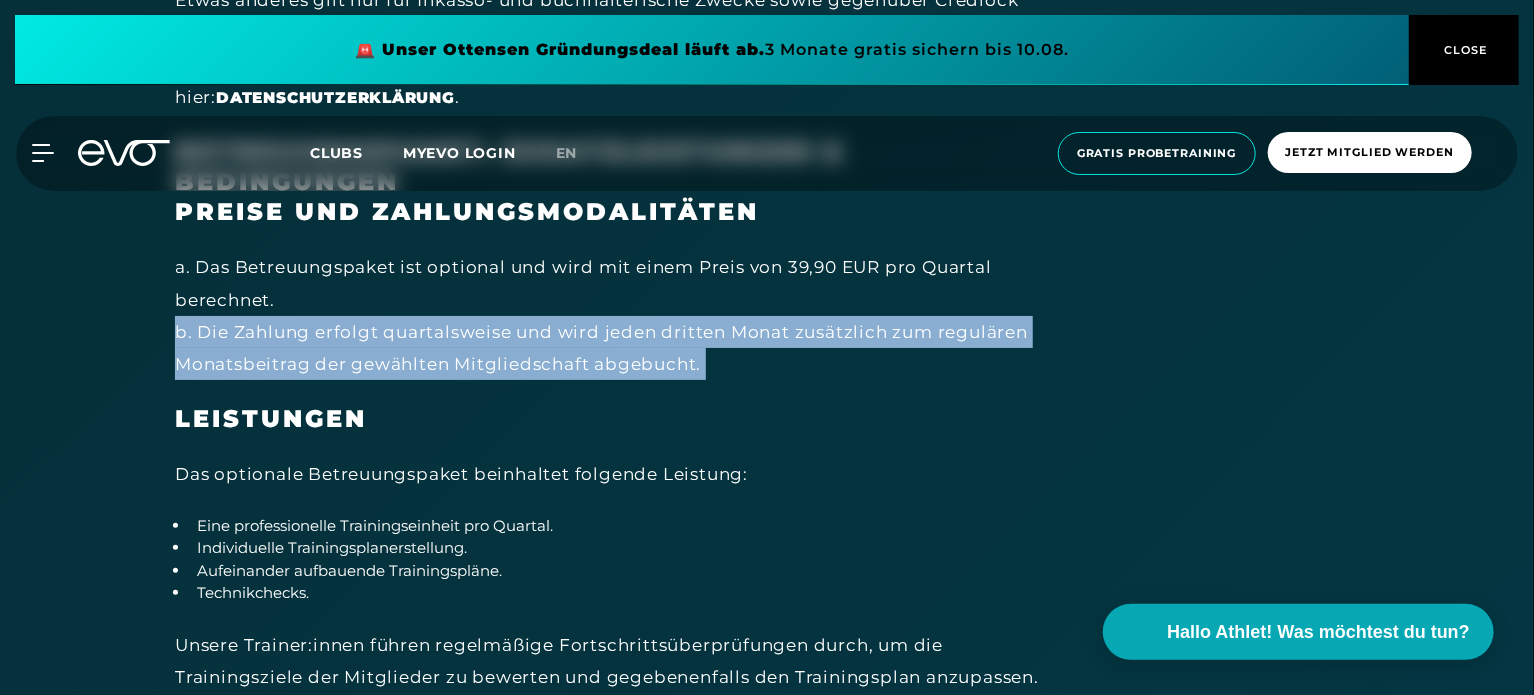 click on "a. Das Betreuungspaket ist optional und wird mit einem Preis von 39,90 EUR pro Quartal berechnet.  b. Die Zahlung erfolgt quartalsweise und wird jeden dritten Monat zusätzlich zum regulären Monatsbeitrag der gewählten Mitgliedschaft abgebucht." at bounding box center (625, 315) 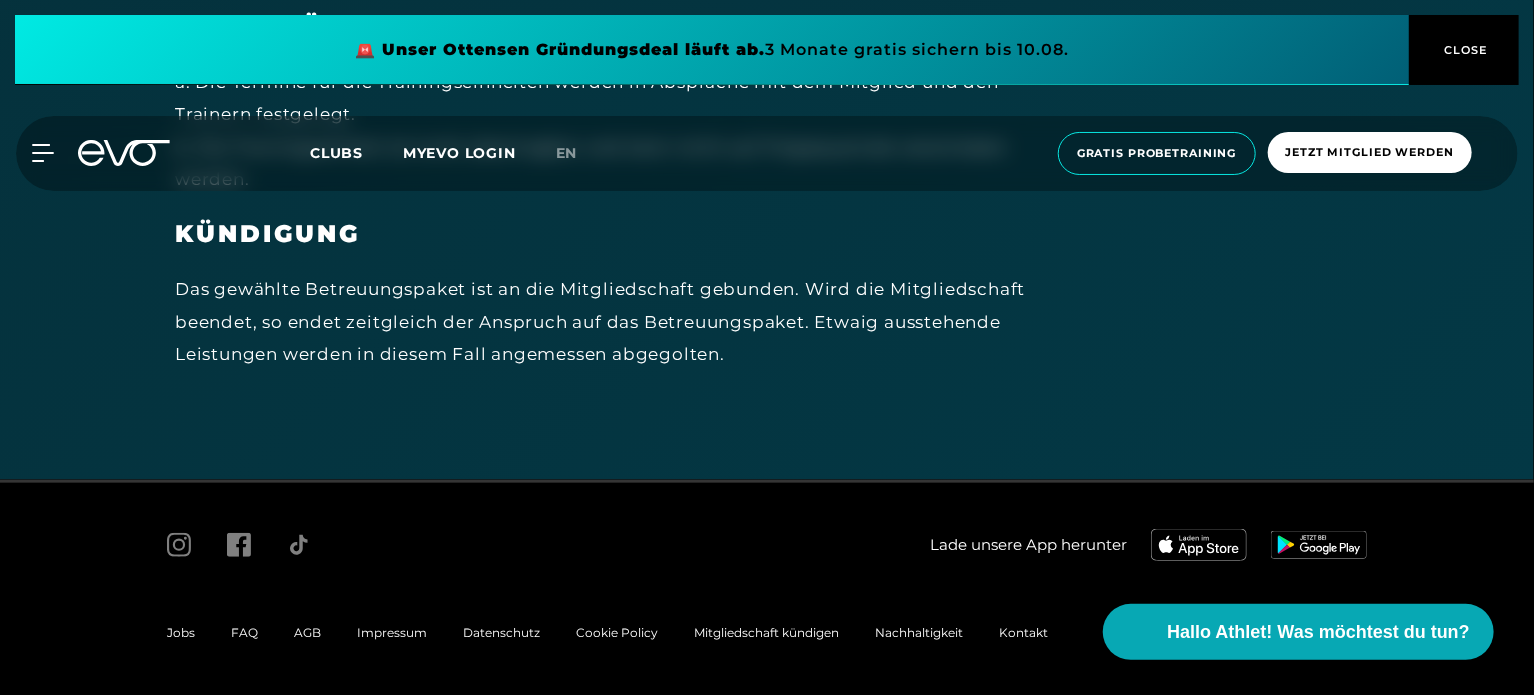 scroll, scrollTop: 12400, scrollLeft: 0, axis: vertical 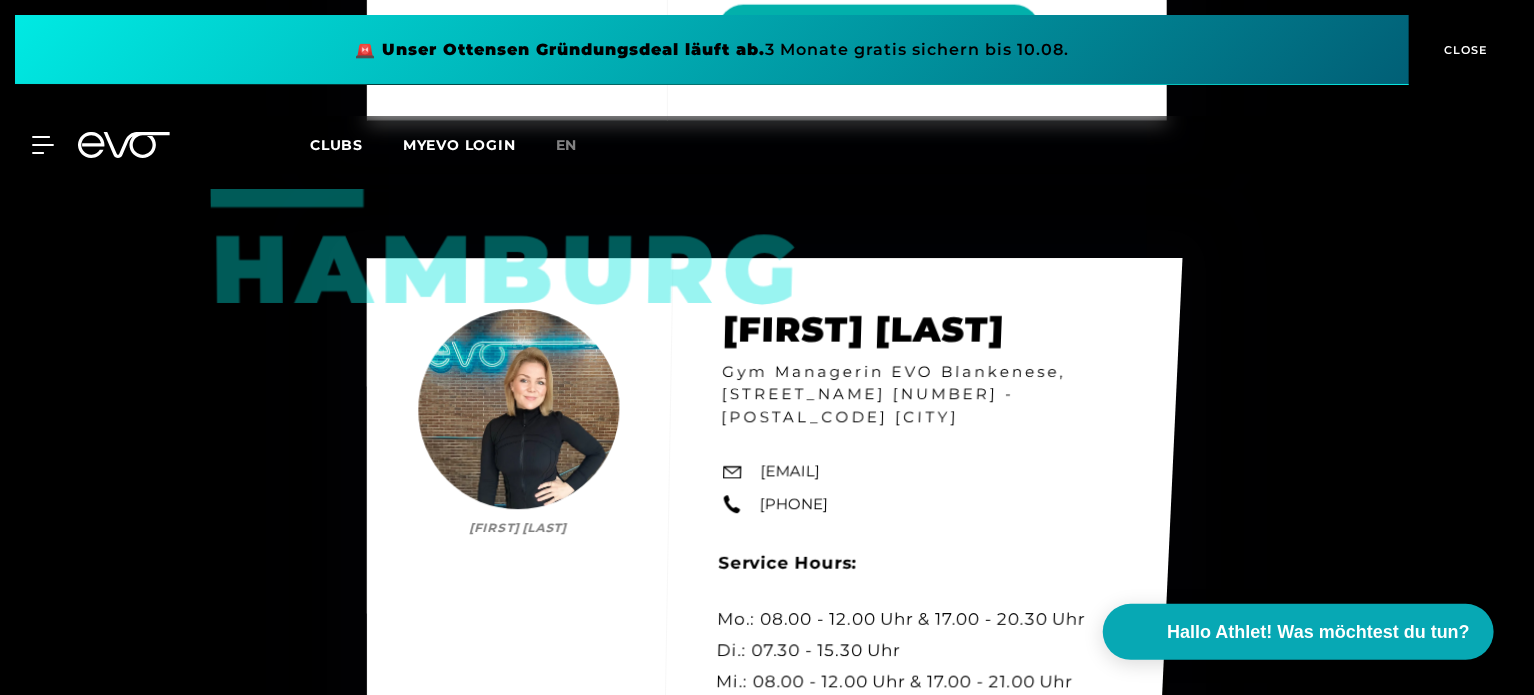 click on "blankenese@evofitness.de" at bounding box center [790, 473] 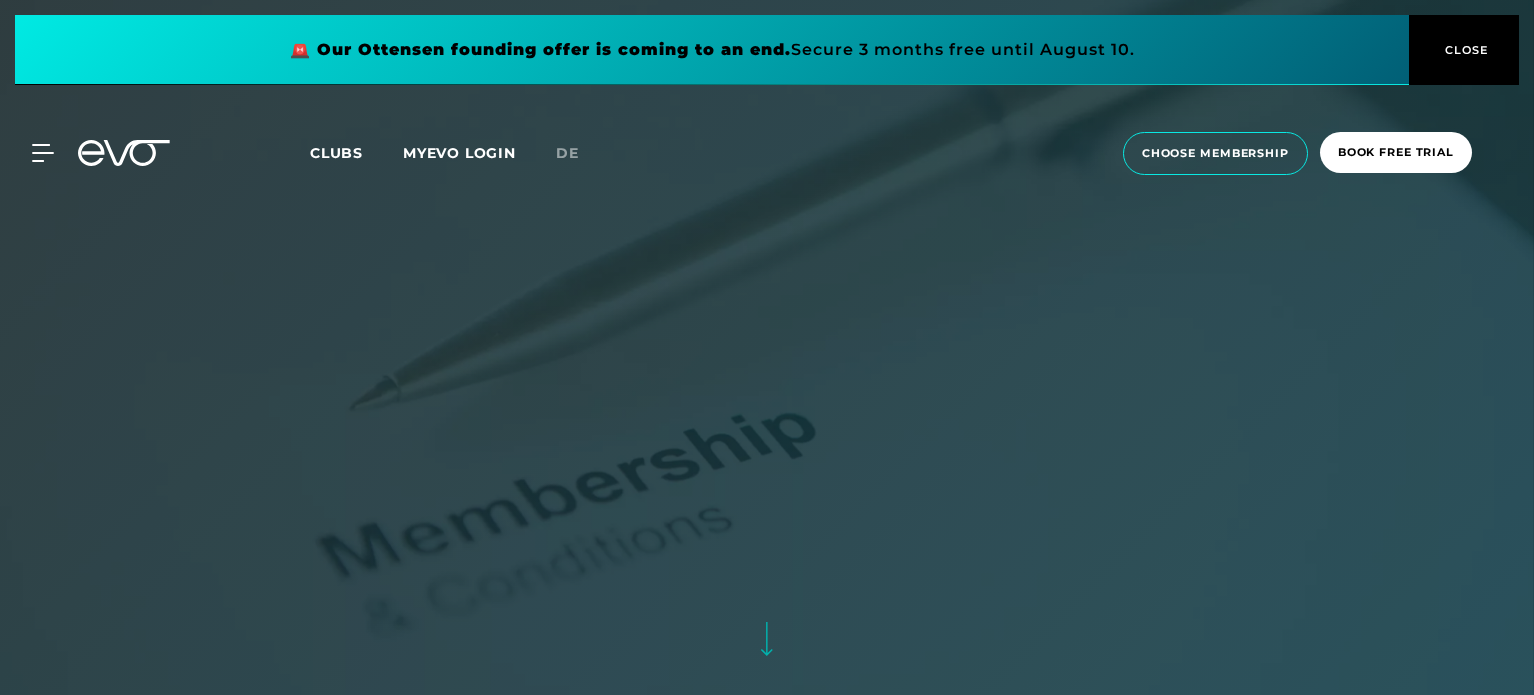 scroll, scrollTop: 0, scrollLeft: 0, axis: both 